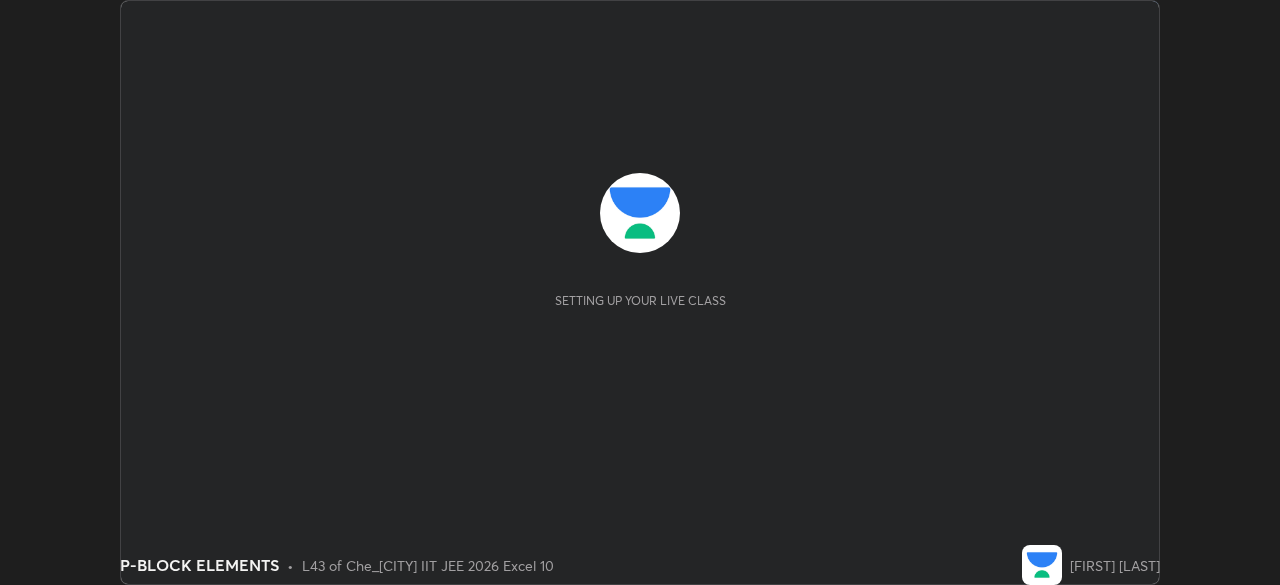 scroll, scrollTop: 0, scrollLeft: 0, axis: both 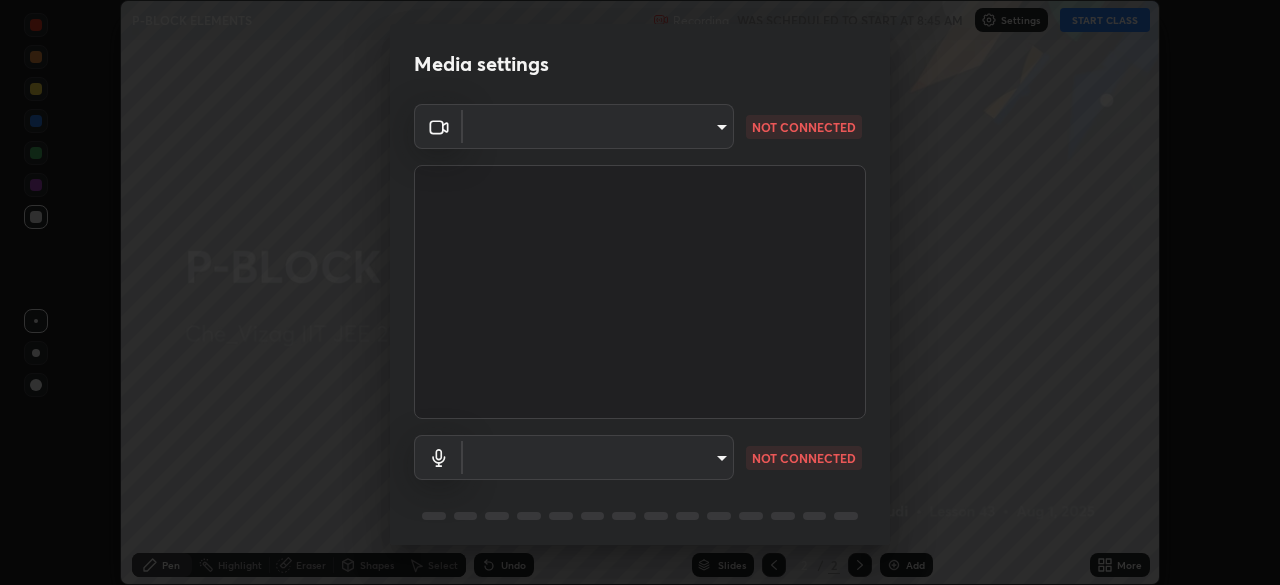 type on "[HASH]" 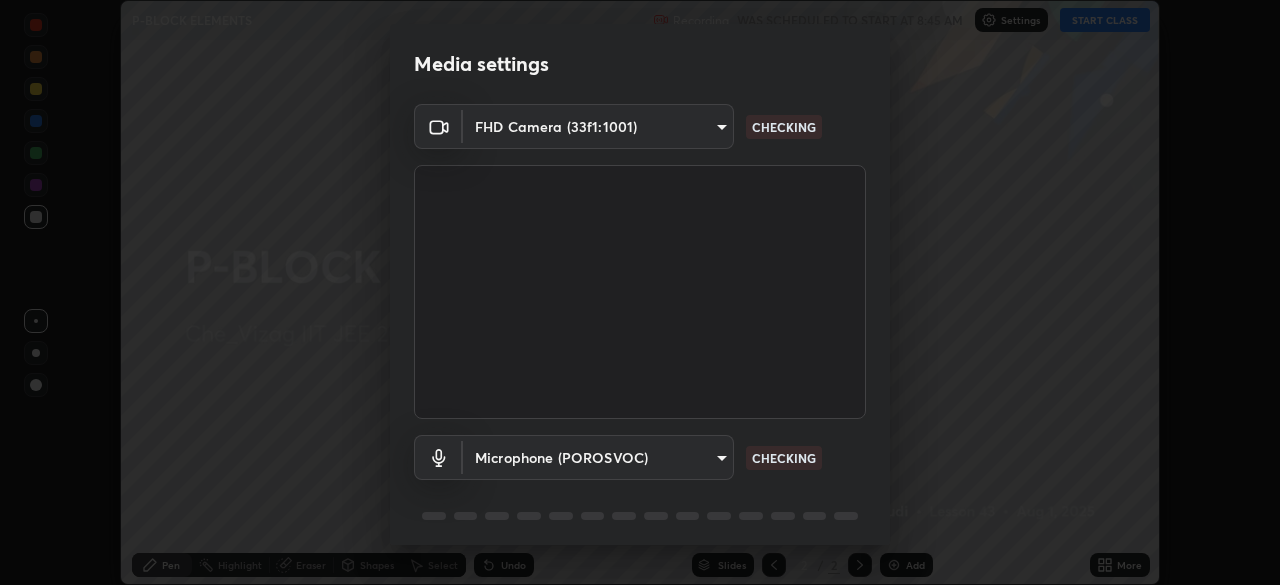 scroll, scrollTop: 71, scrollLeft: 0, axis: vertical 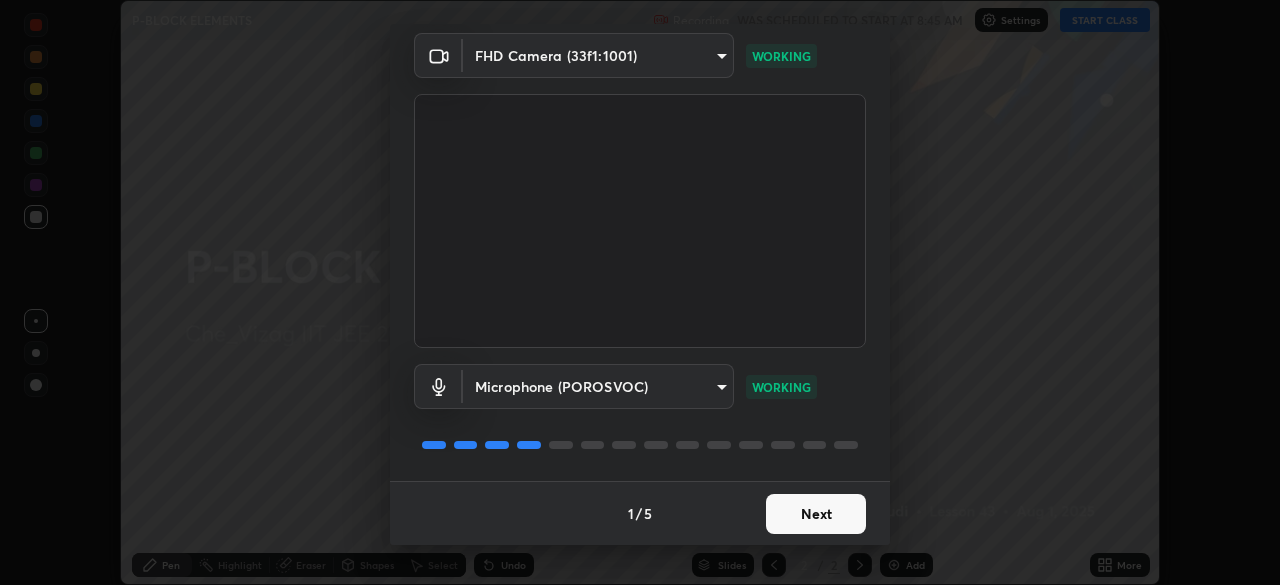 click on "Next" at bounding box center (816, 514) 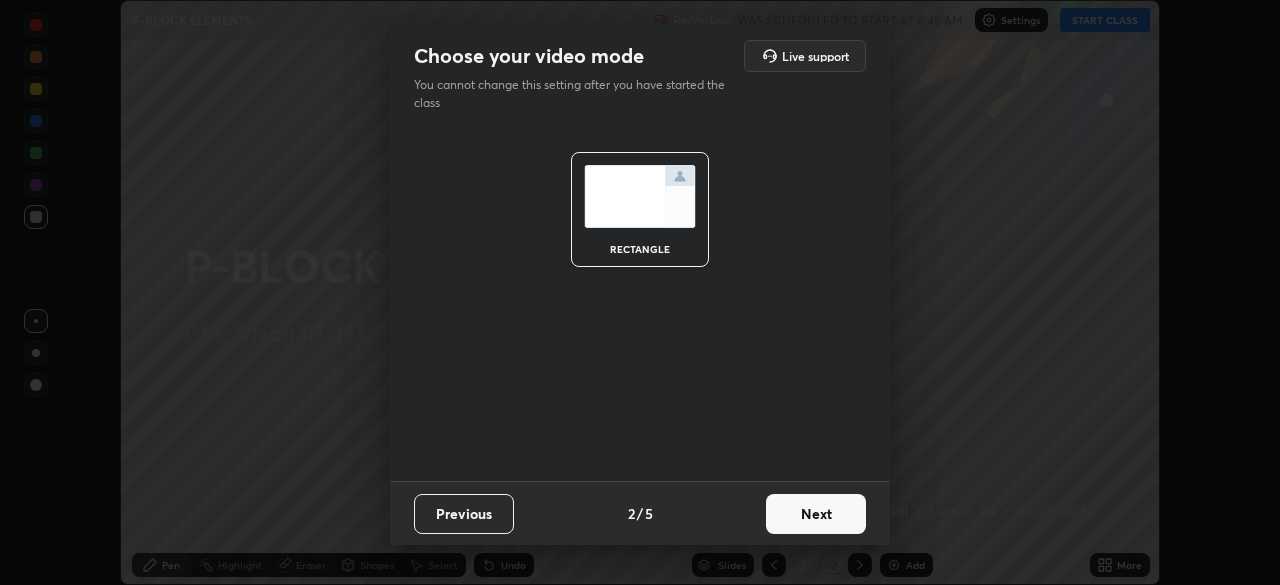 scroll, scrollTop: 0, scrollLeft: 0, axis: both 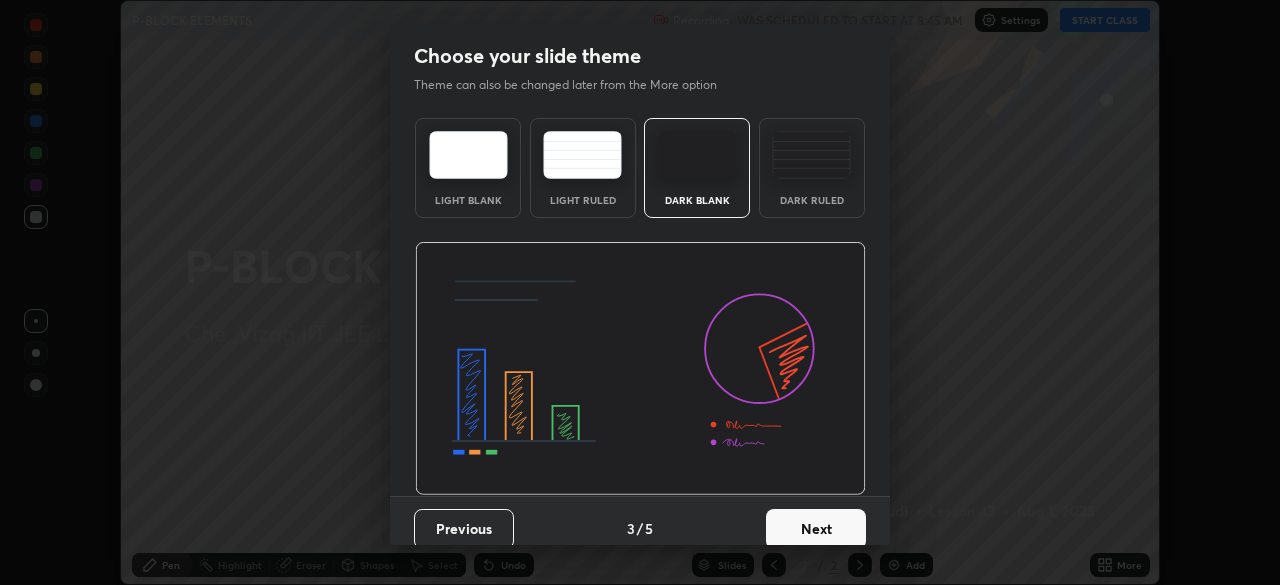 click on "Next" at bounding box center [816, 529] 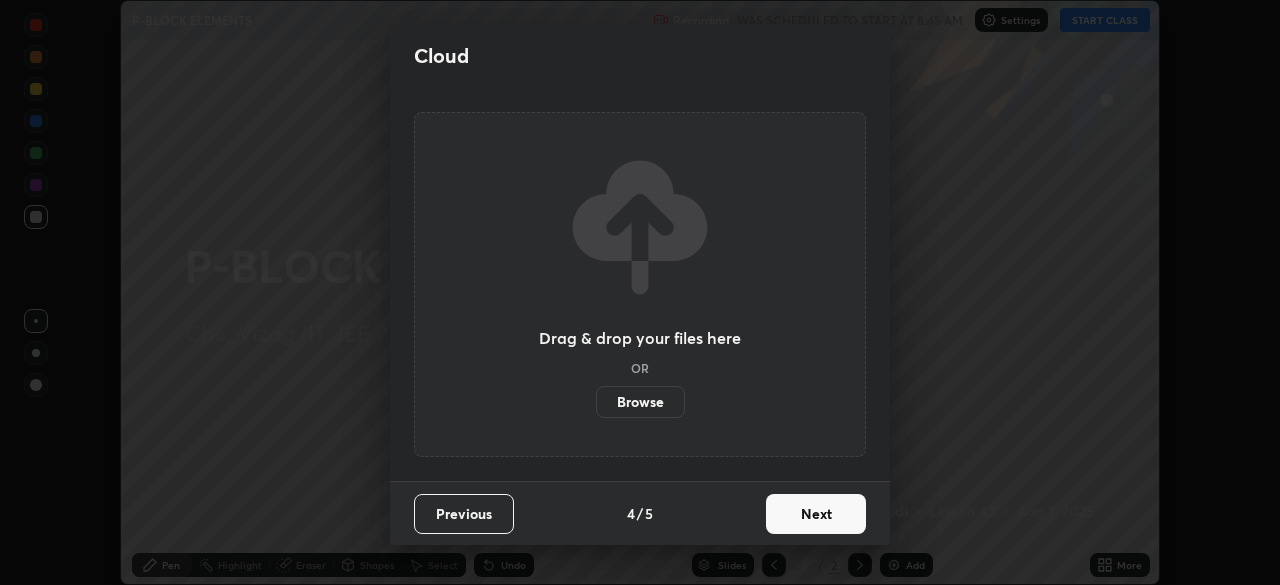 click on "Previous" at bounding box center (464, 514) 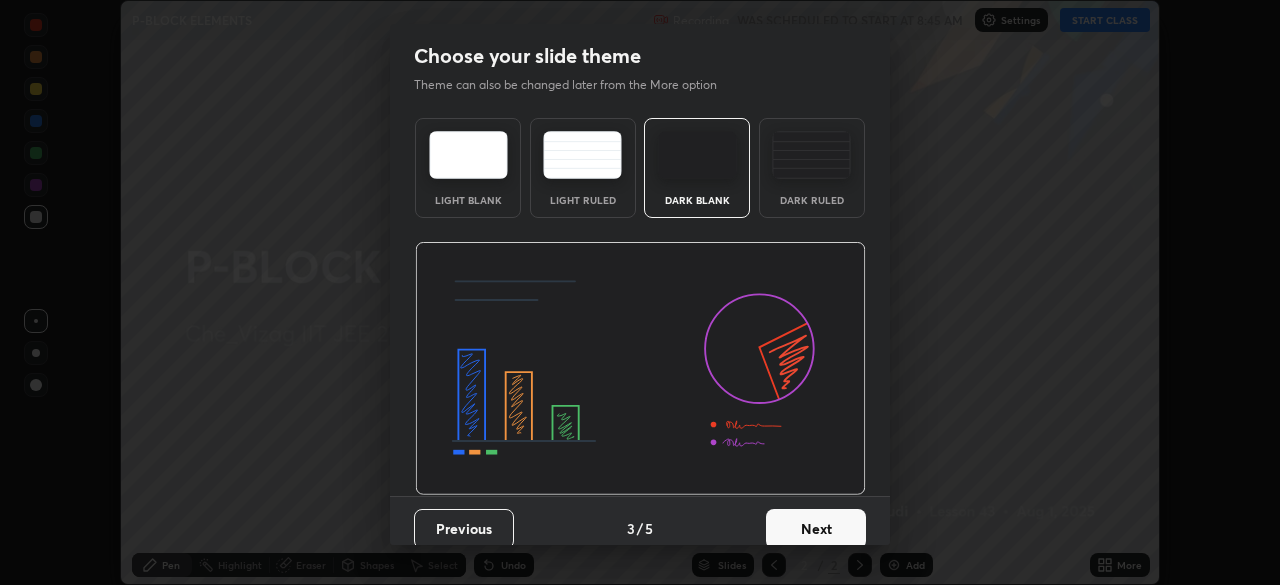 click at bounding box center [582, 155] 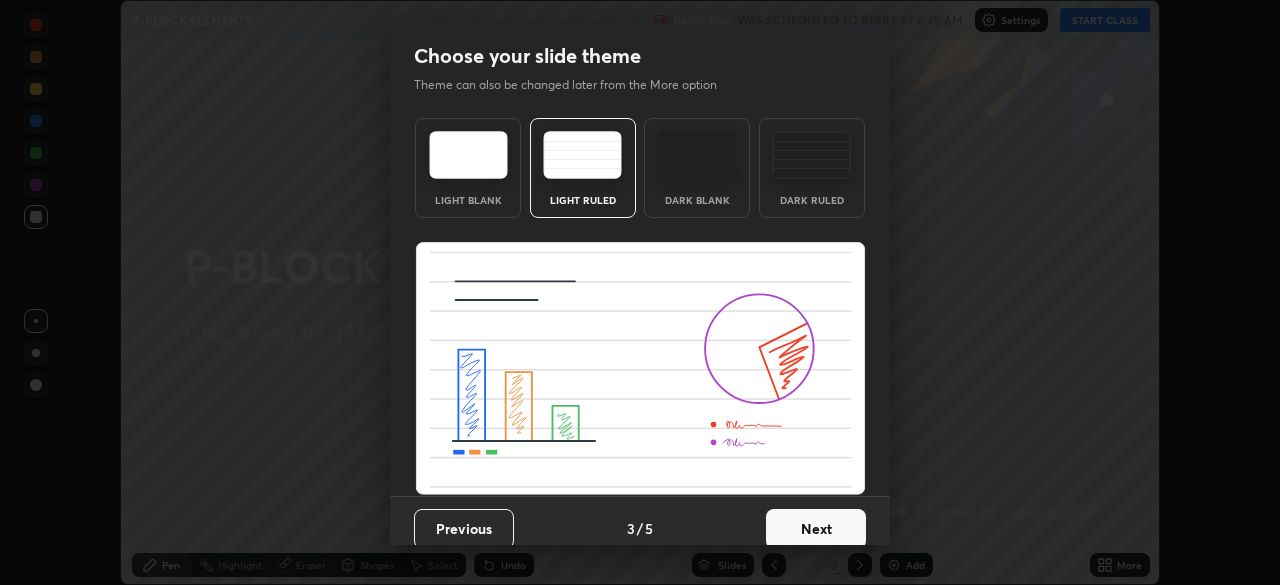 click on "Next" at bounding box center [816, 529] 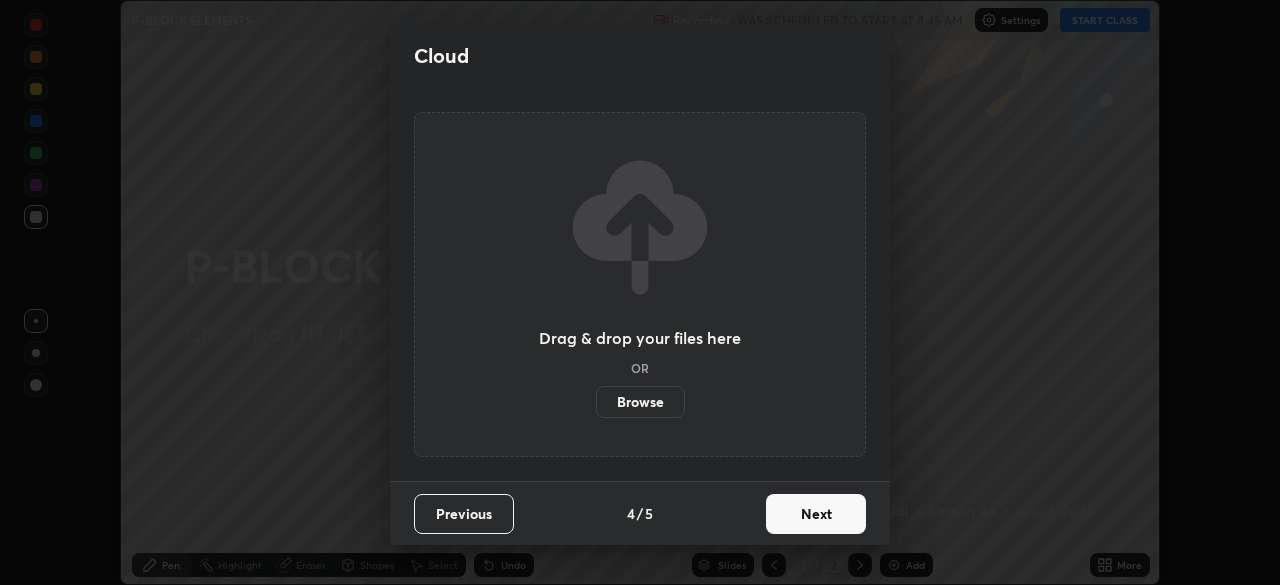 click on "Next" at bounding box center (816, 514) 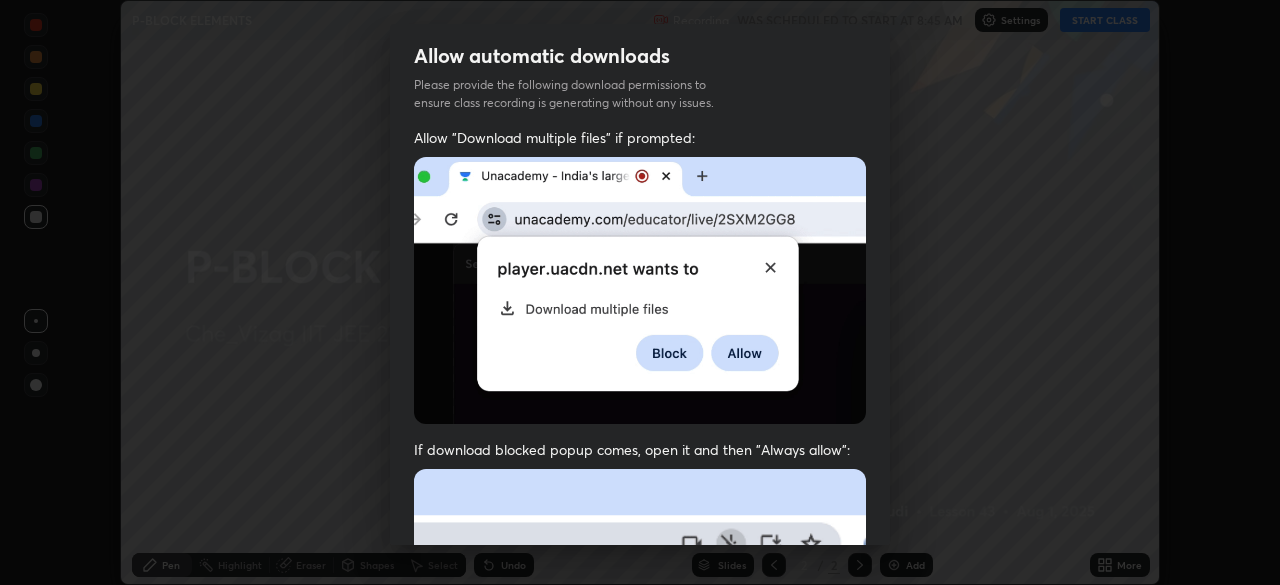 click at bounding box center [640, 687] 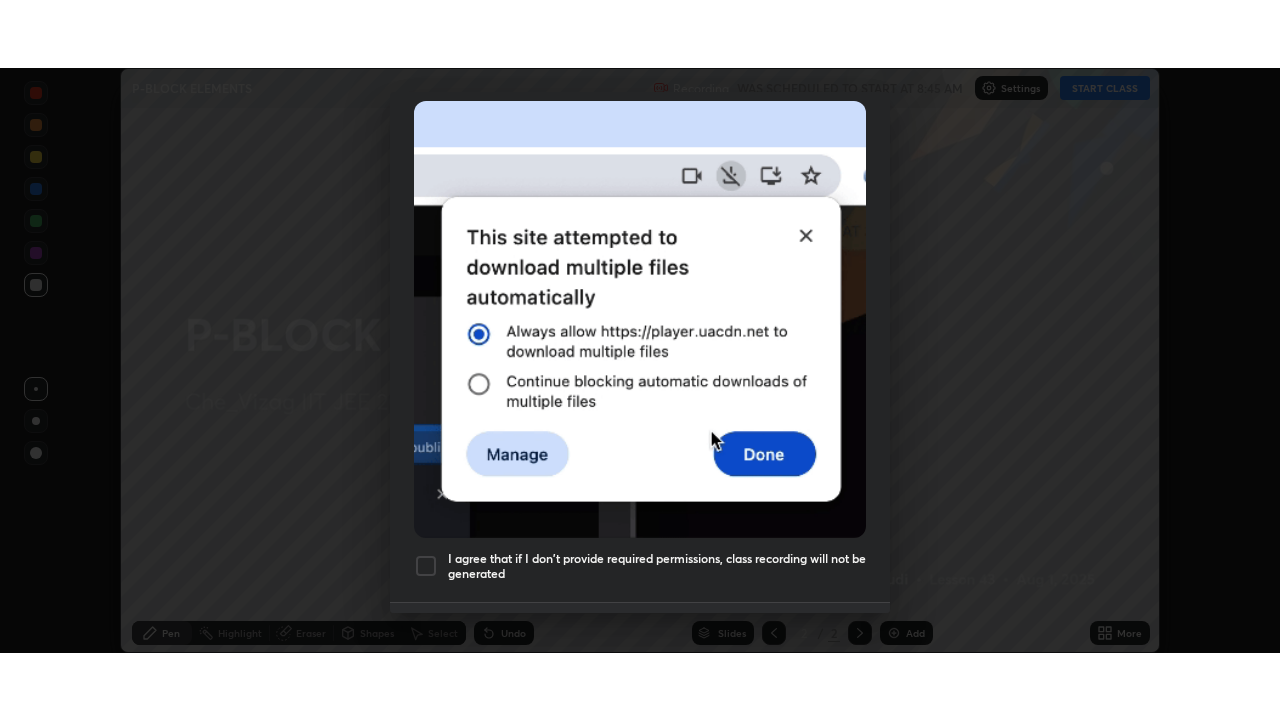 scroll, scrollTop: 479, scrollLeft: 0, axis: vertical 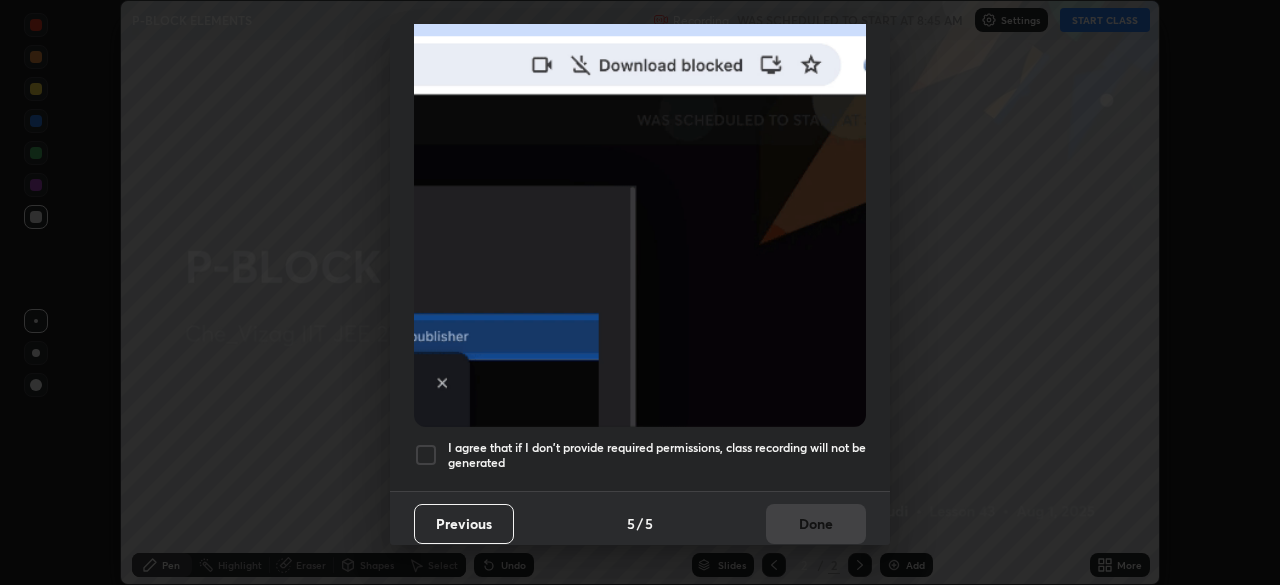 click on "I agree that if I don't provide required permissions, class recording will not be generated" at bounding box center (657, 455) 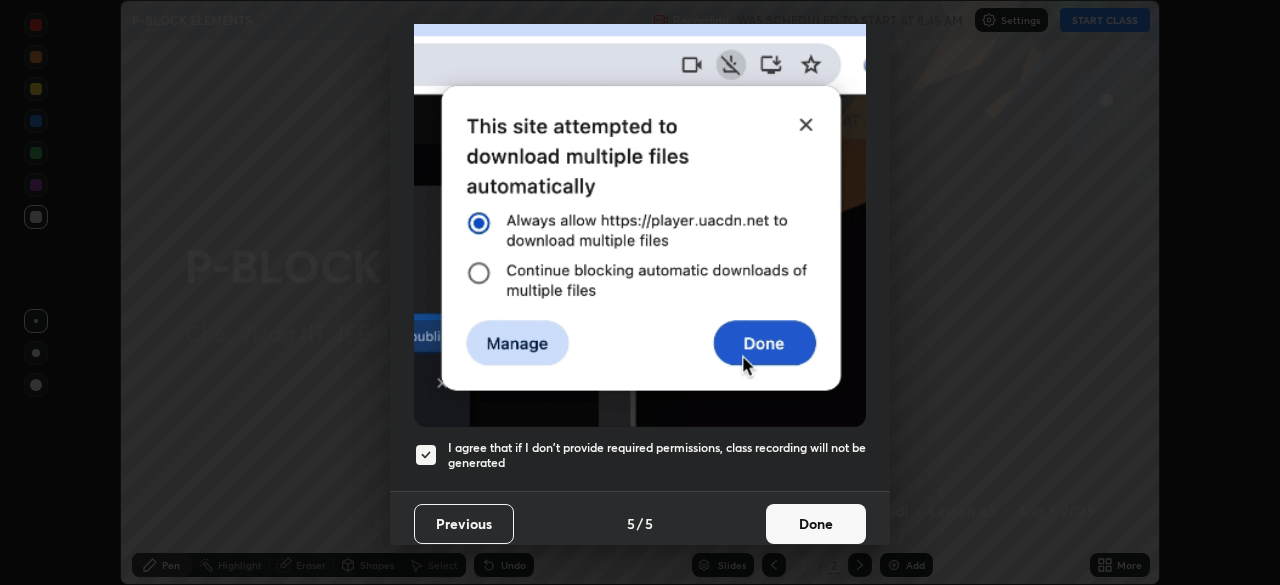 click on "Done" at bounding box center [816, 524] 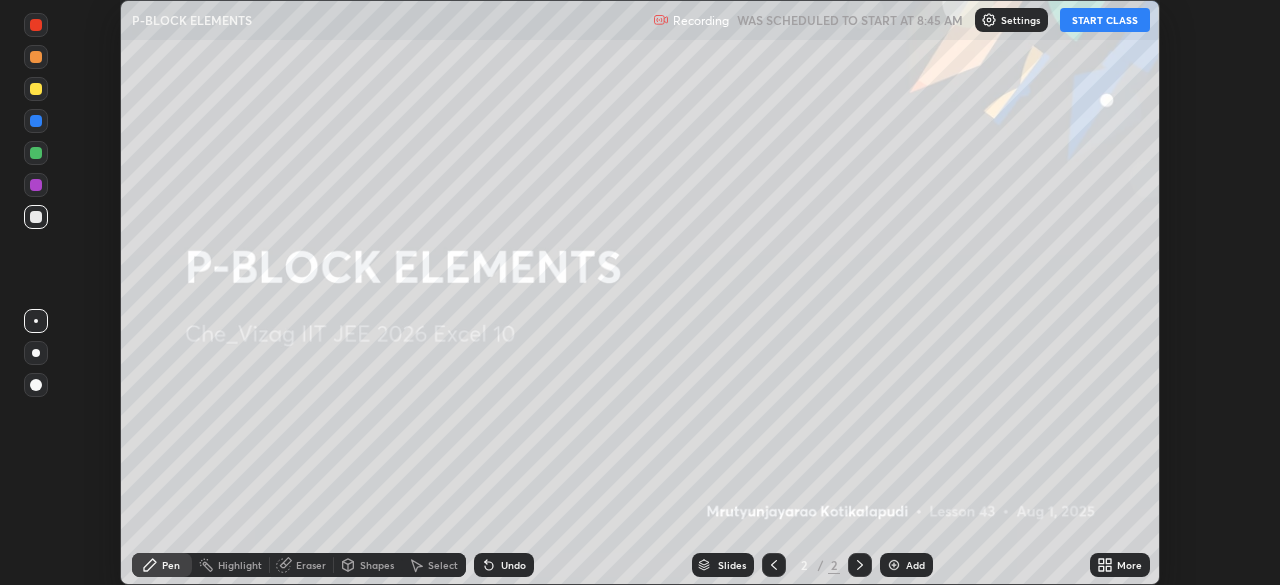 click 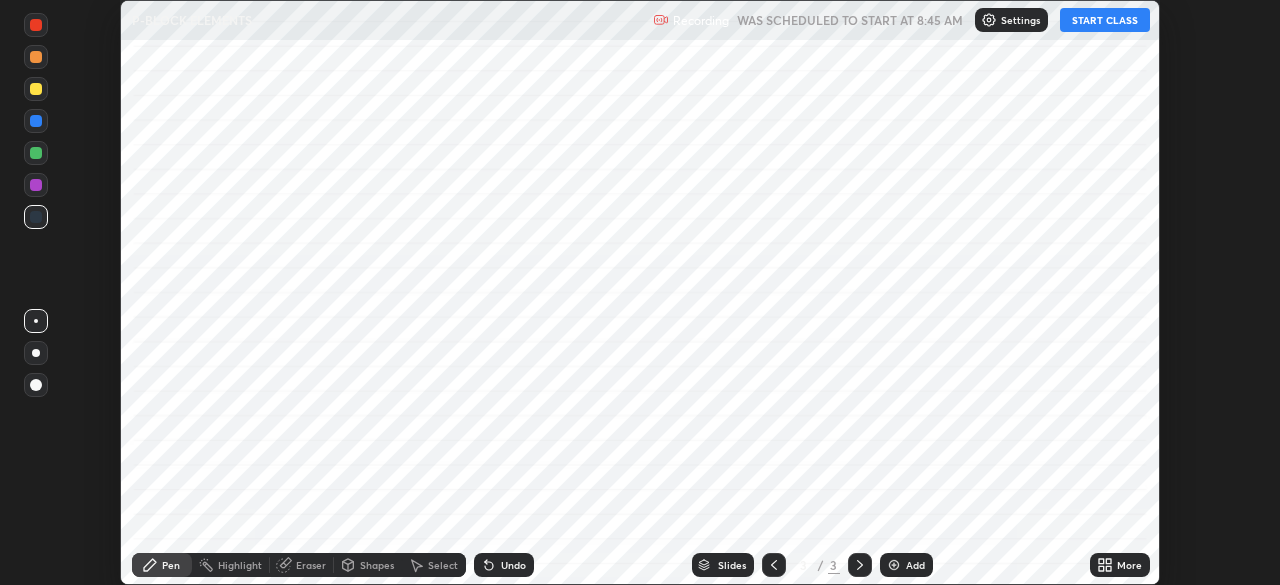 click 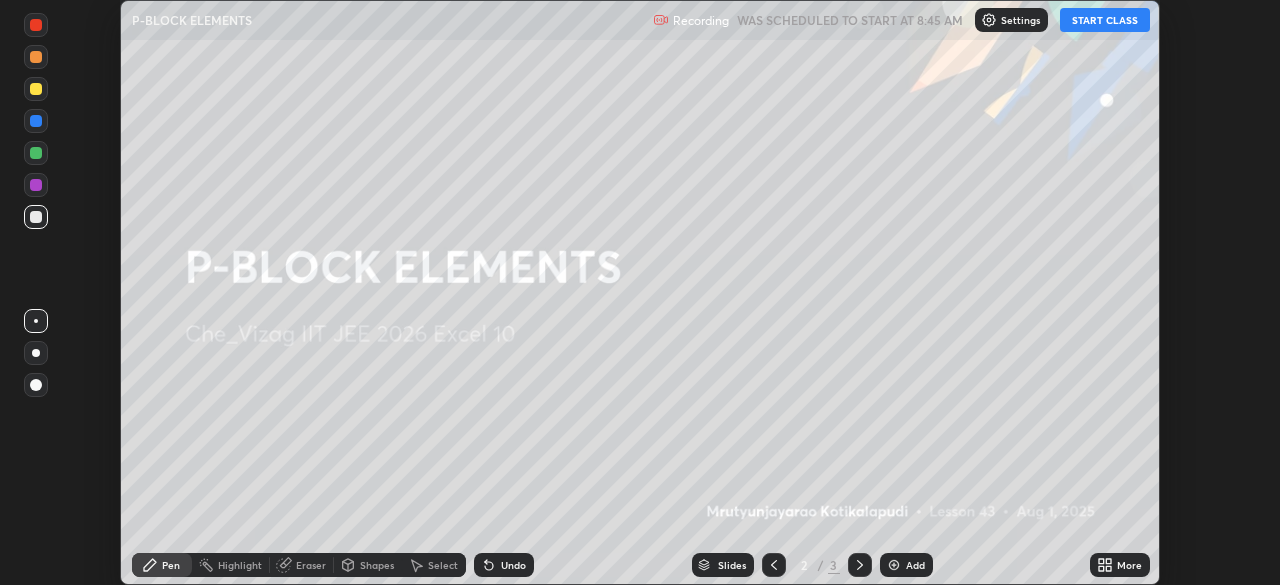 click on "More" at bounding box center [1129, 565] 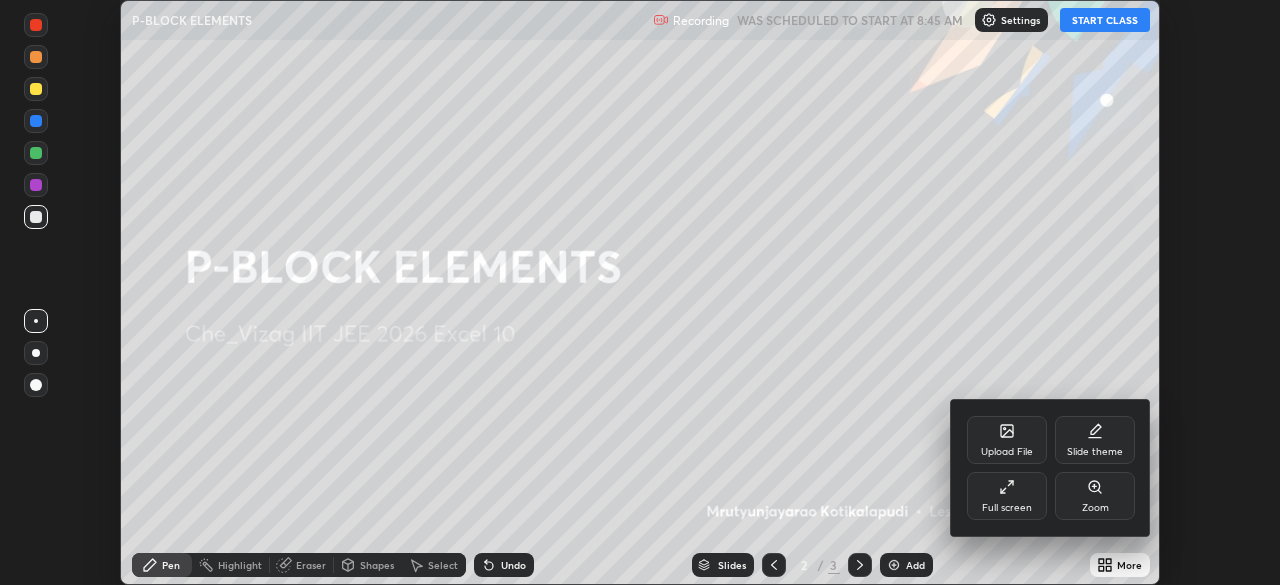 click on "Upload File" at bounding box center (1007, 440) 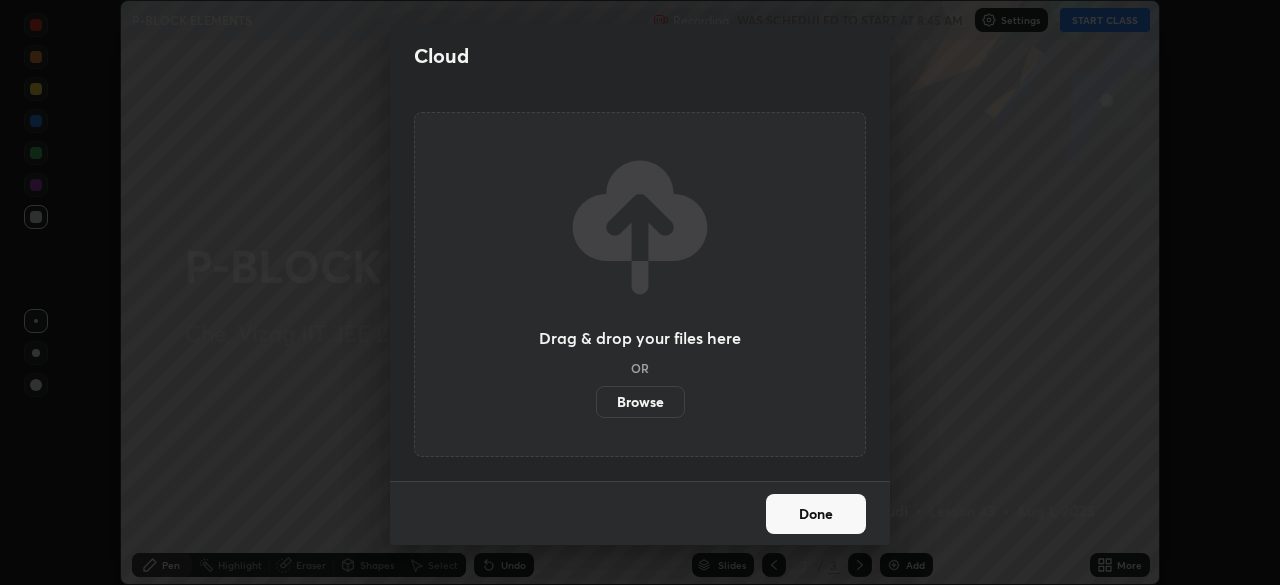 click on "Done" at bounding box center [816, 514] 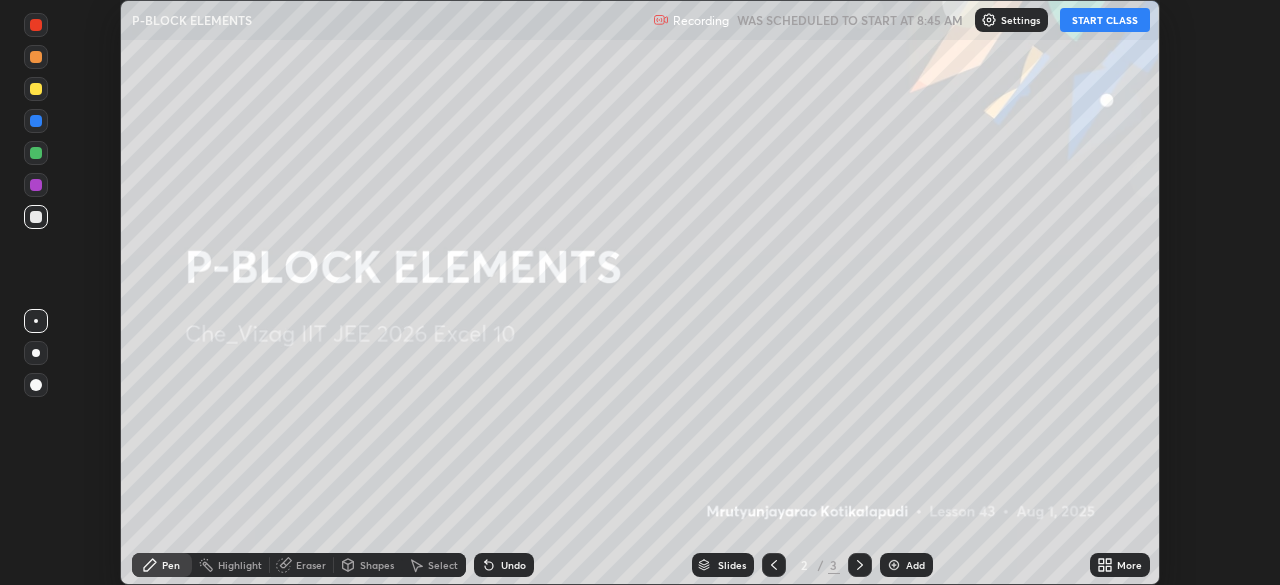 click on "More" at bounding box center (1120, 565) 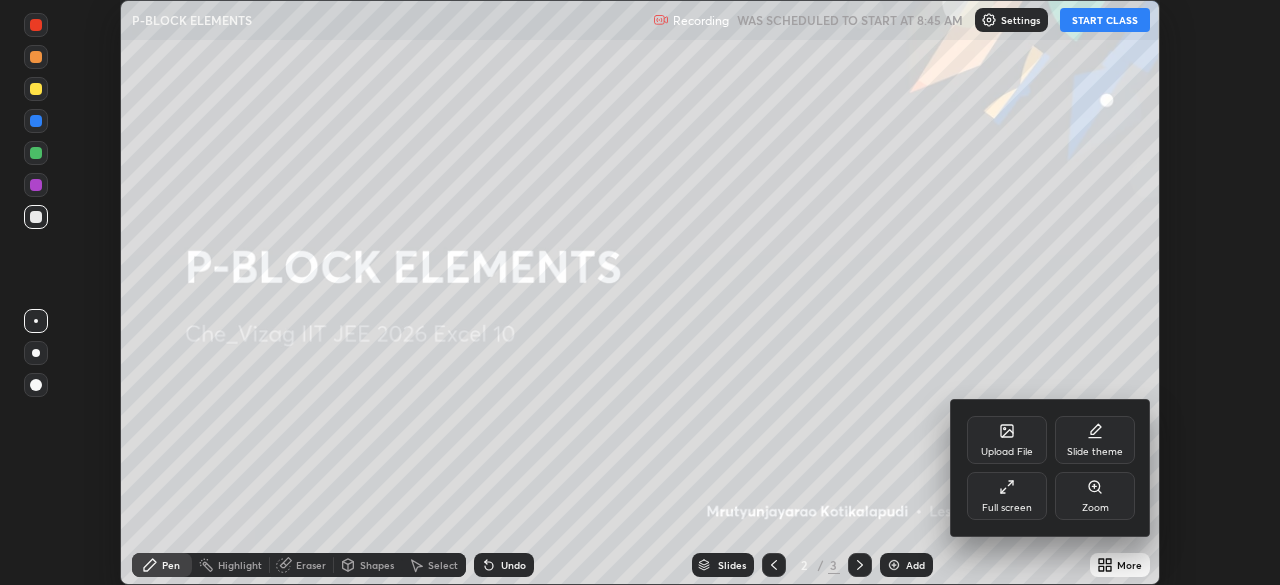 click on "Slide theme" at bounding box center (1095, 440) 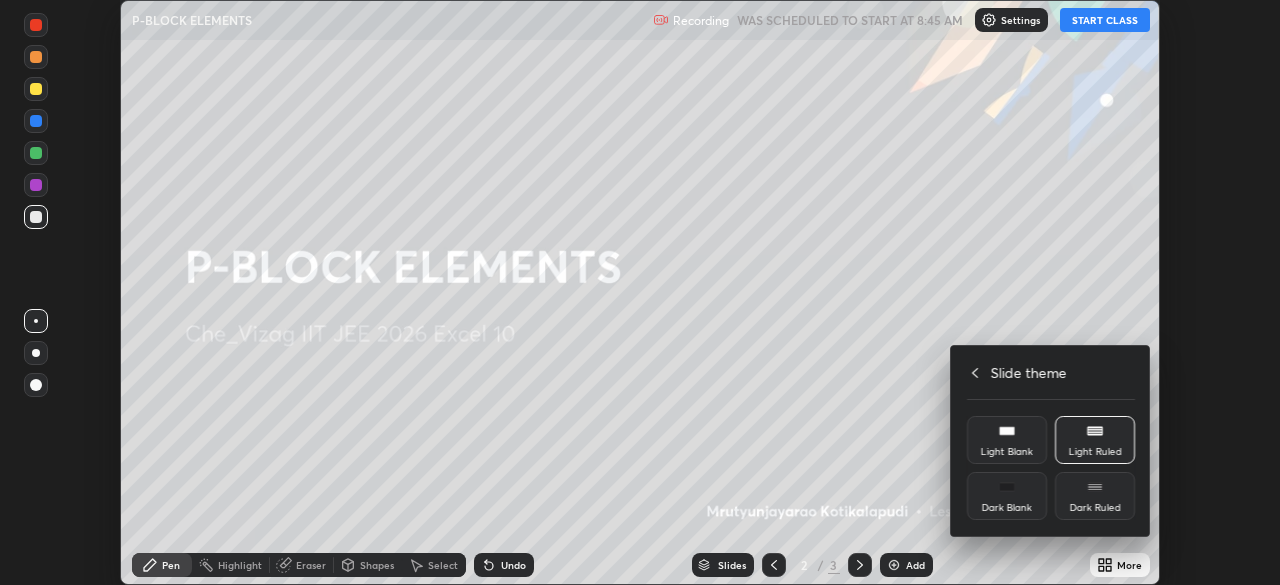 click 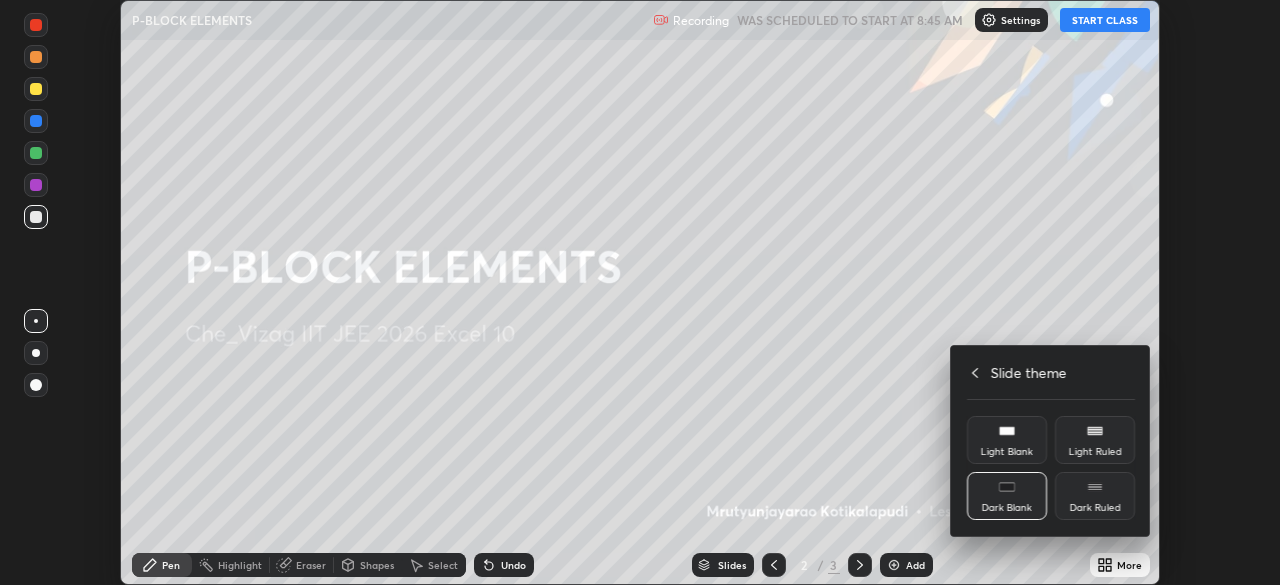 click at bounding box center (640, 292) 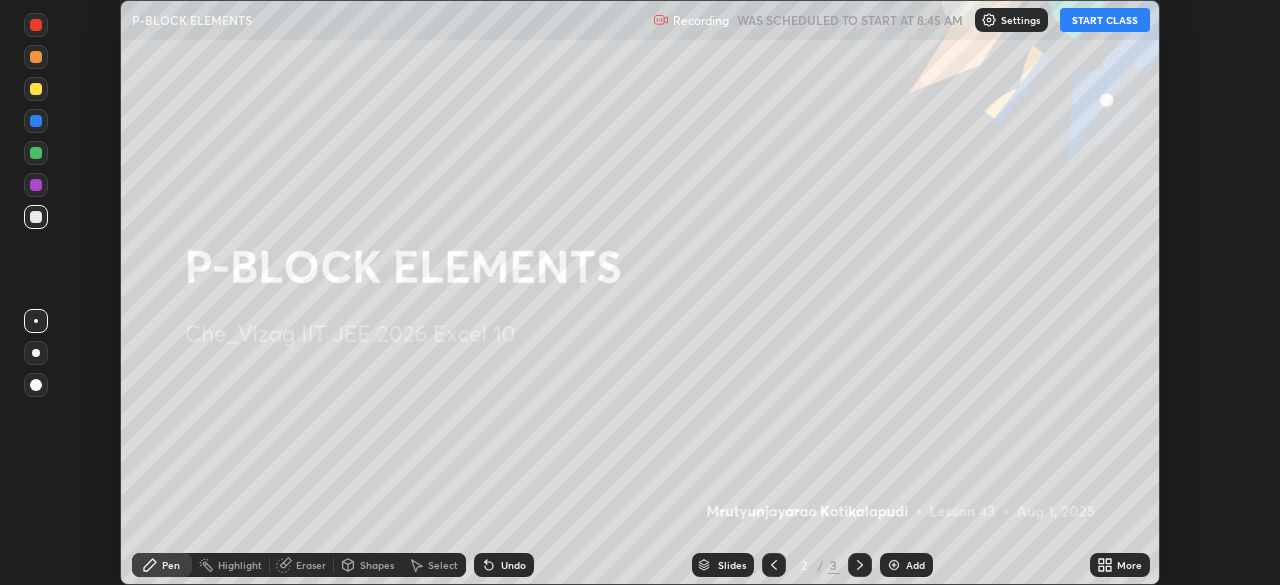 click on "Add" at bounding box center [915, 565] 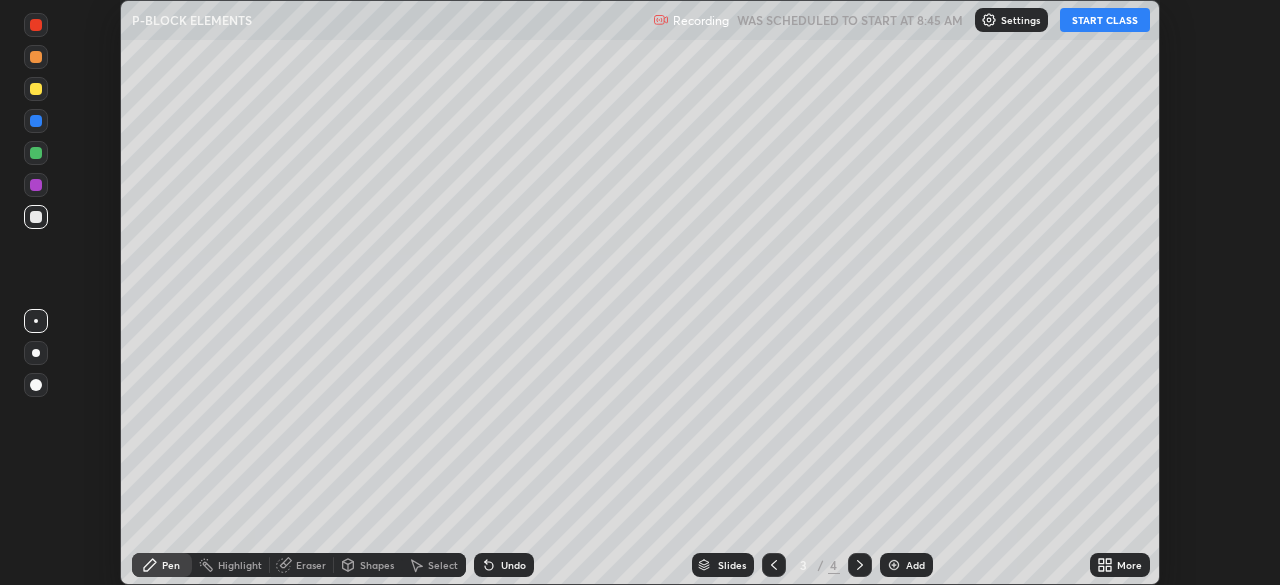 click 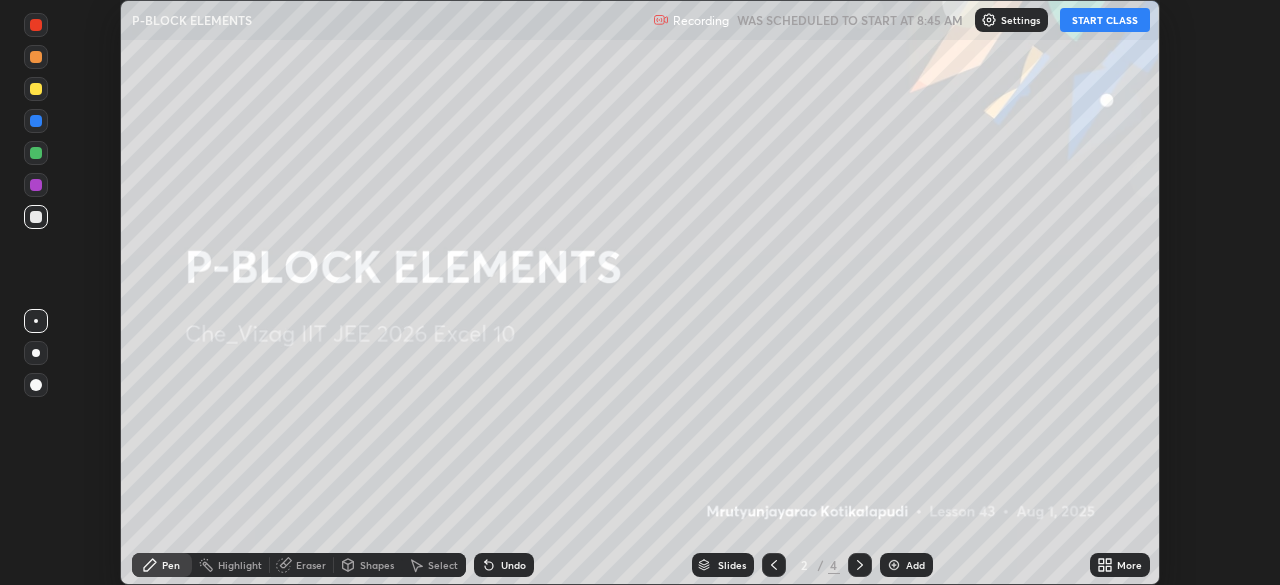 click on "More" at bounding box center (1120, 565) 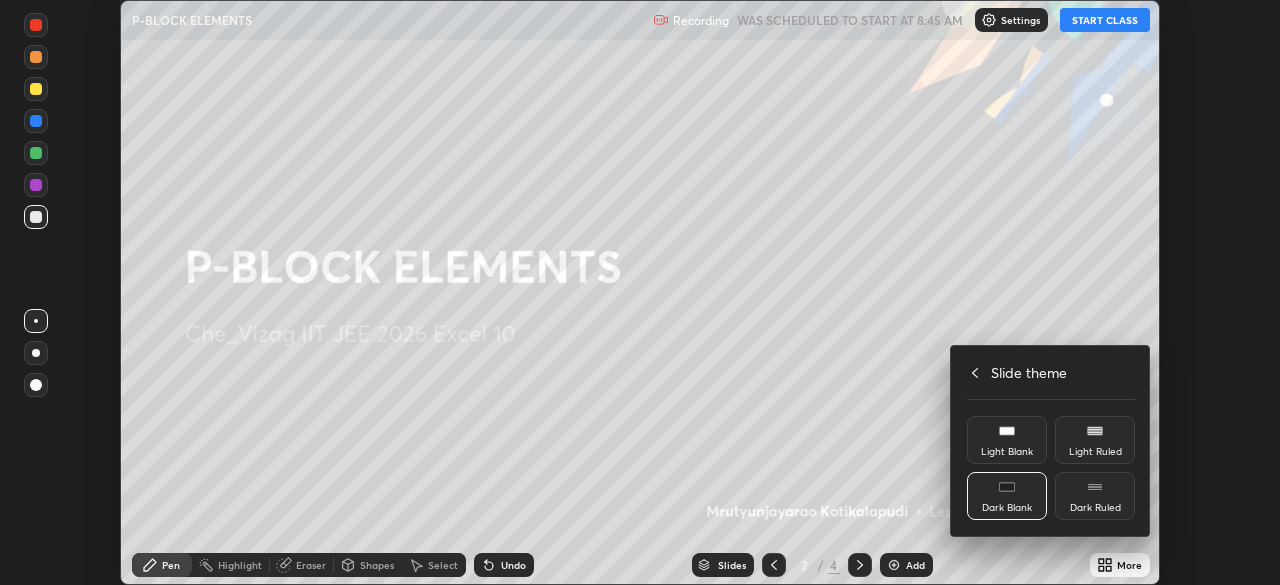 click 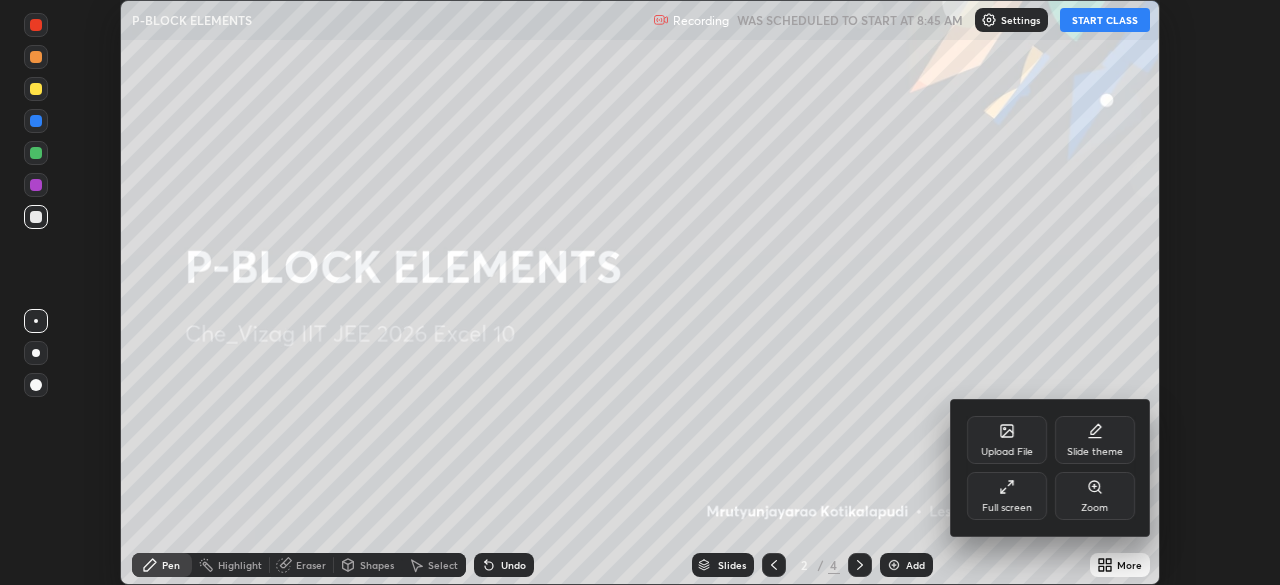 click 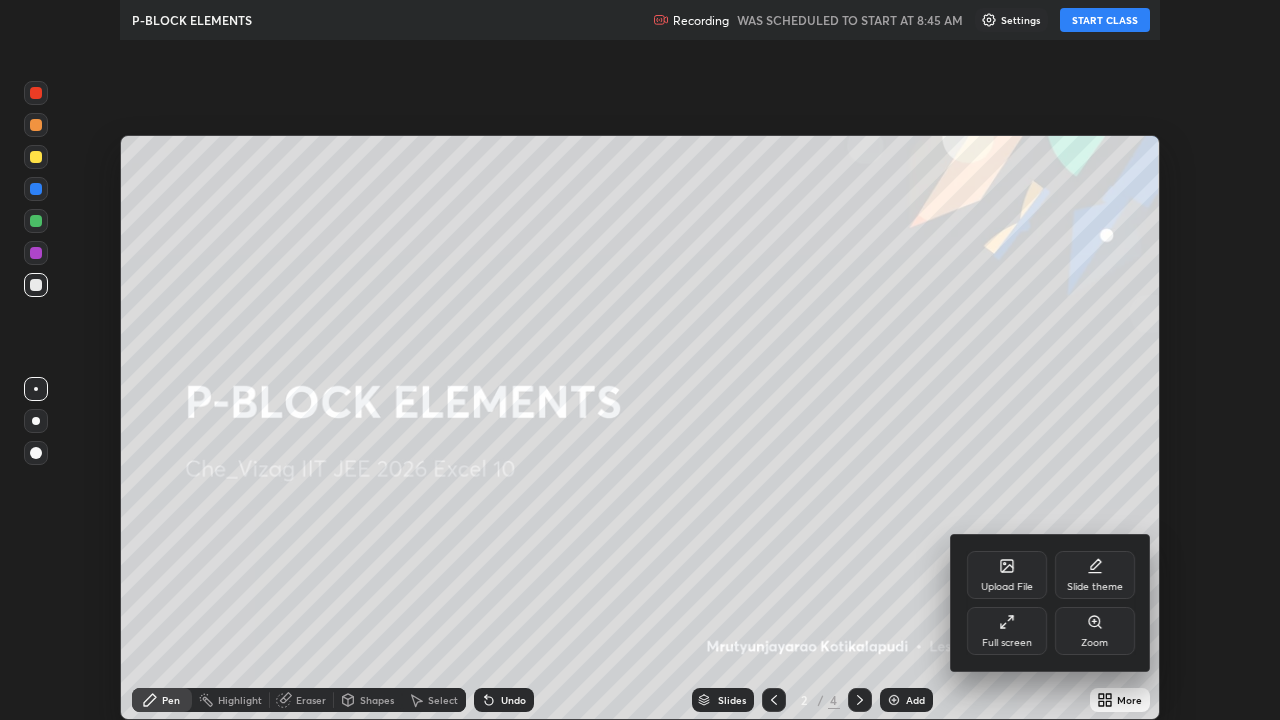 scroll, scrollTop: 99280, scrollLeft: 98720, axis: both 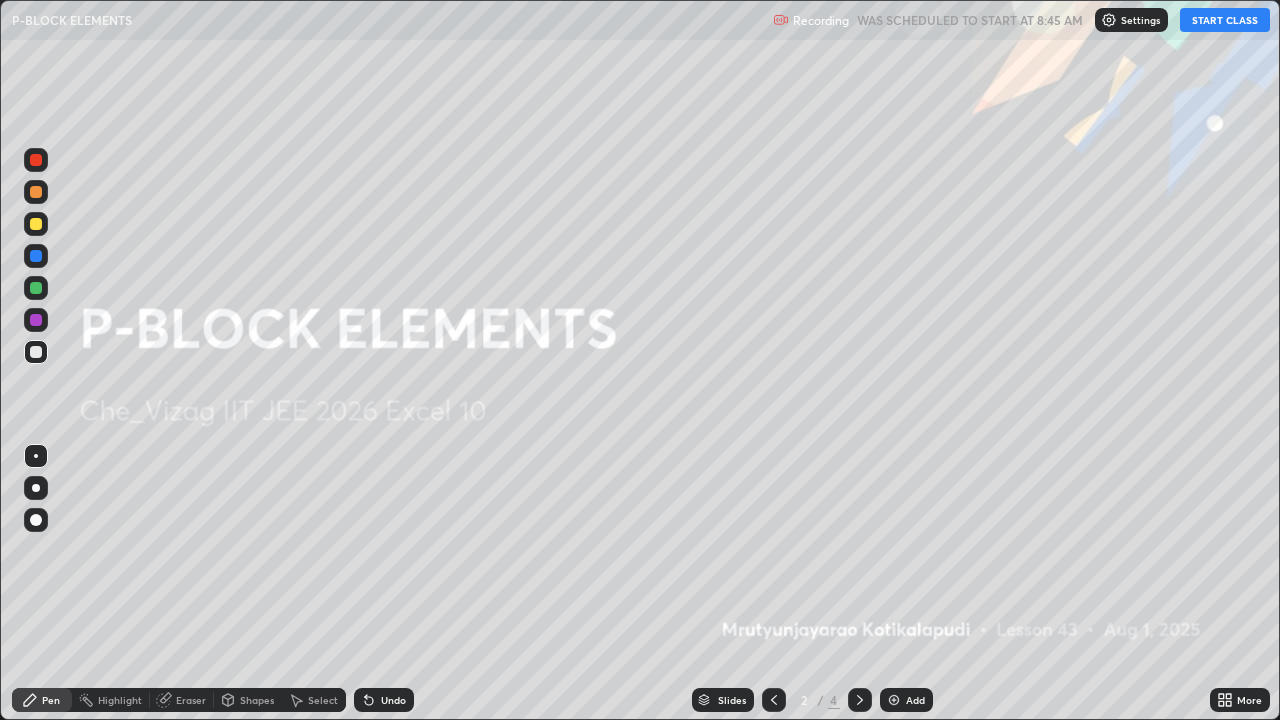click on "START CLASS" at bounding box center (1225, 20) 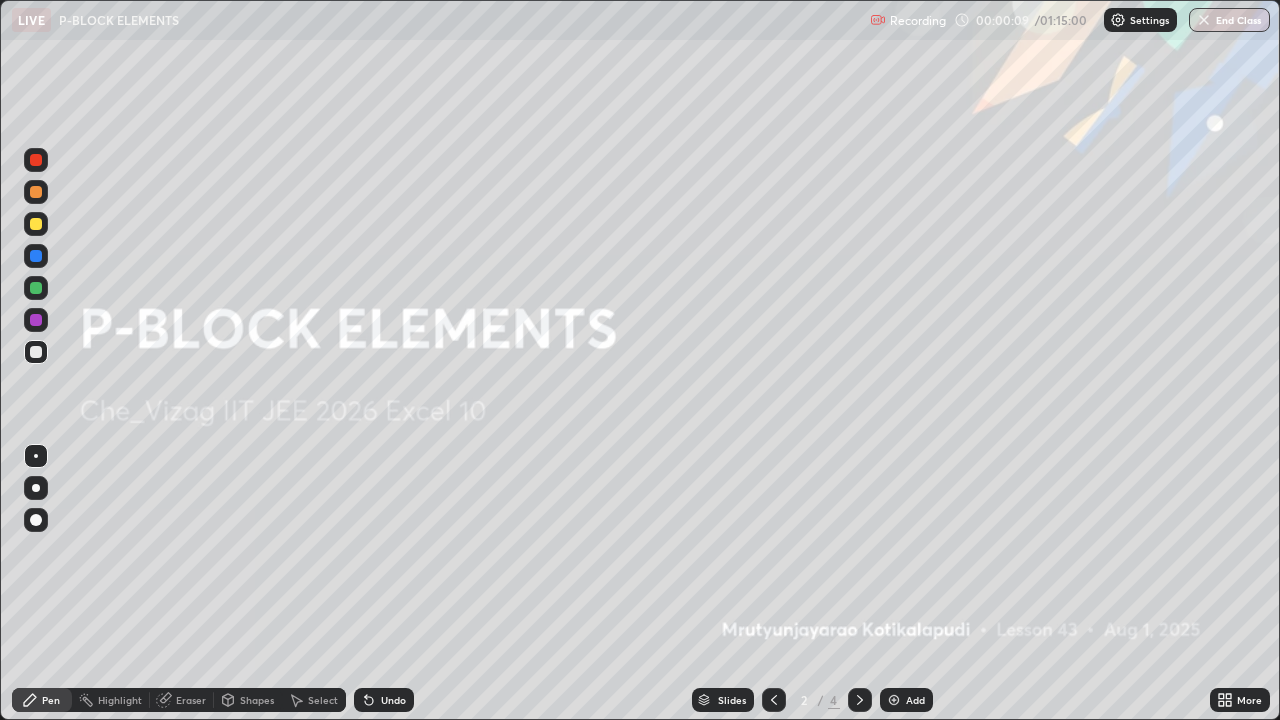 click on "Add" at bounding box center [906, 700] 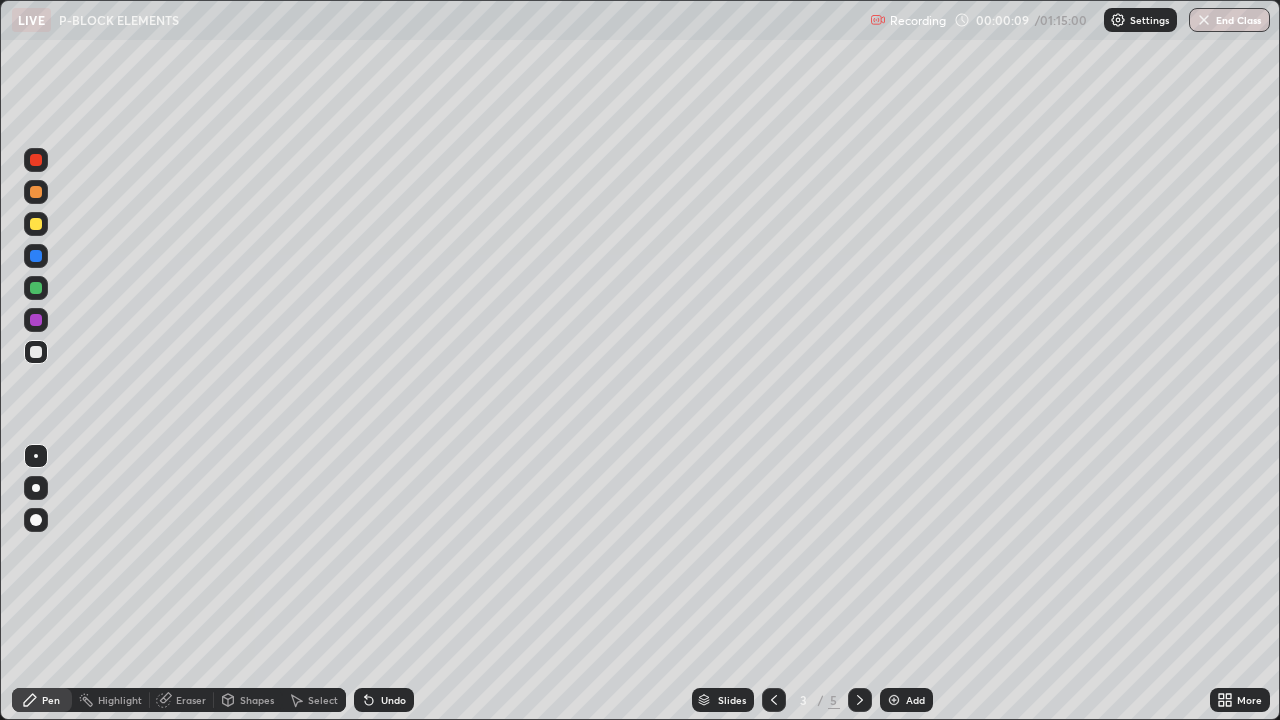 click on "Add" at bounding box center (915, 700) 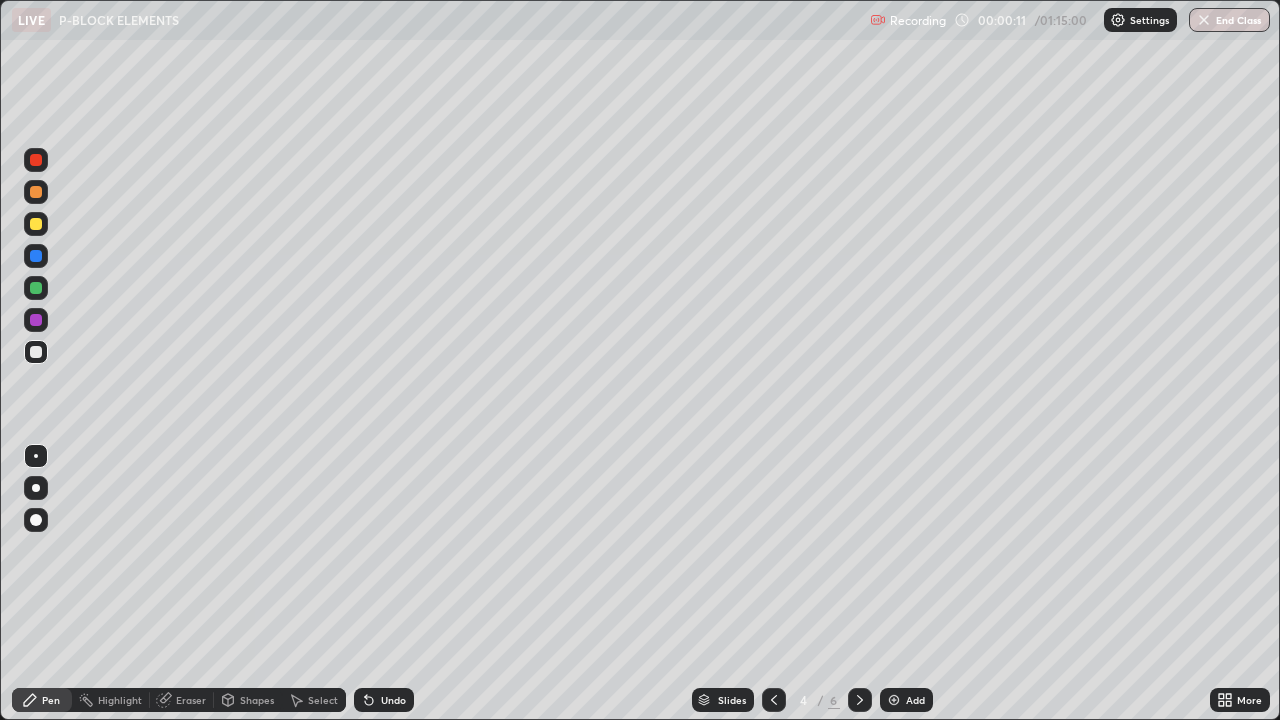 click at bounding box center [774, 700] 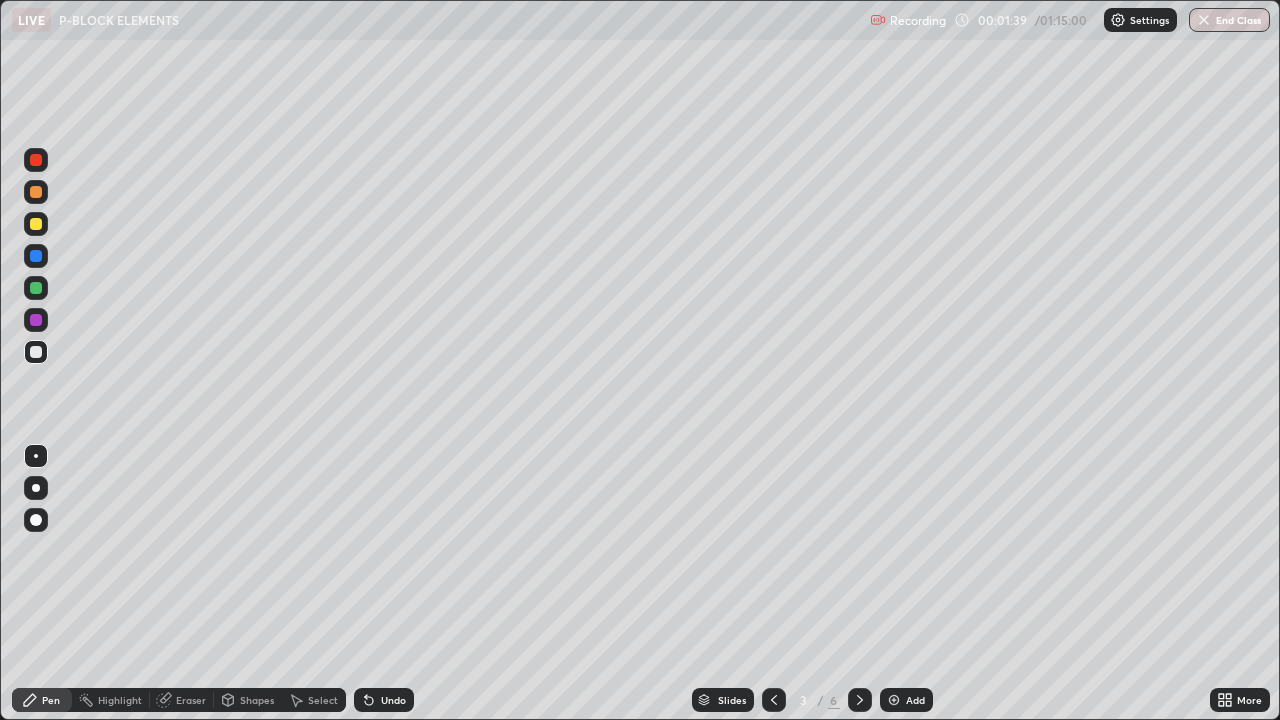 click on "Undo" at bounding box center [384, 700] 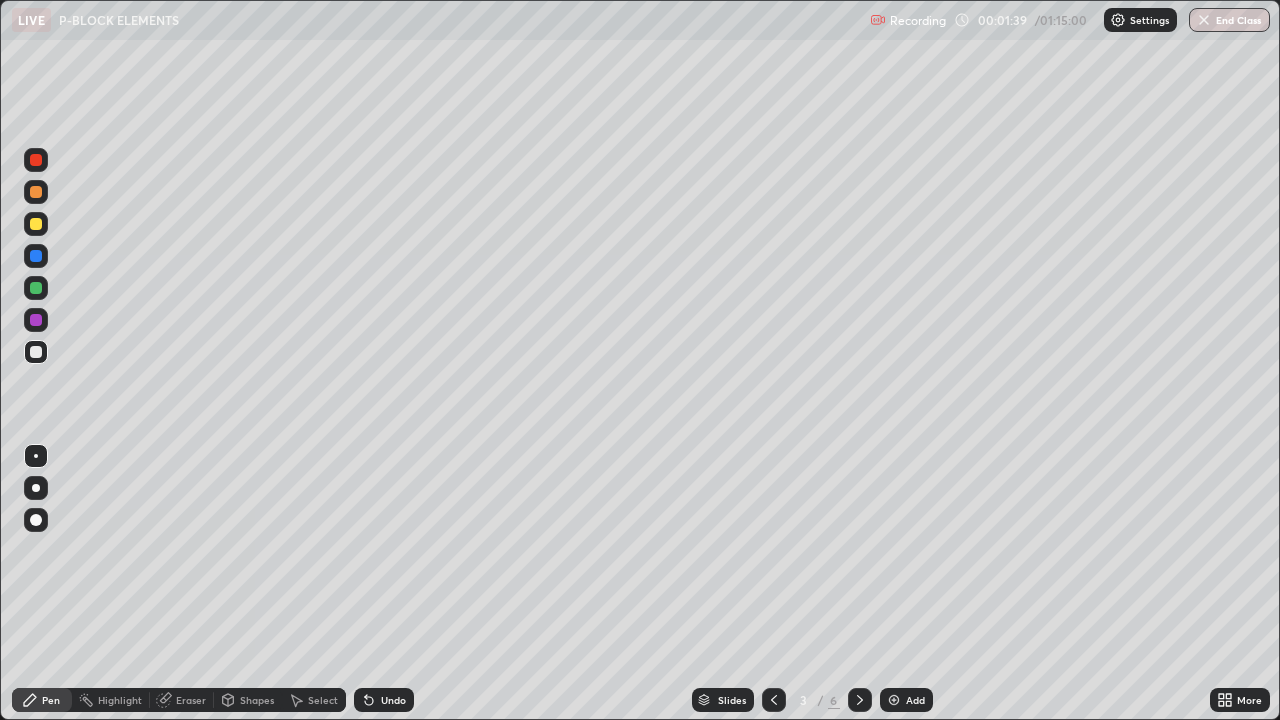 click on "Undo" at bounding box center (384, 700) 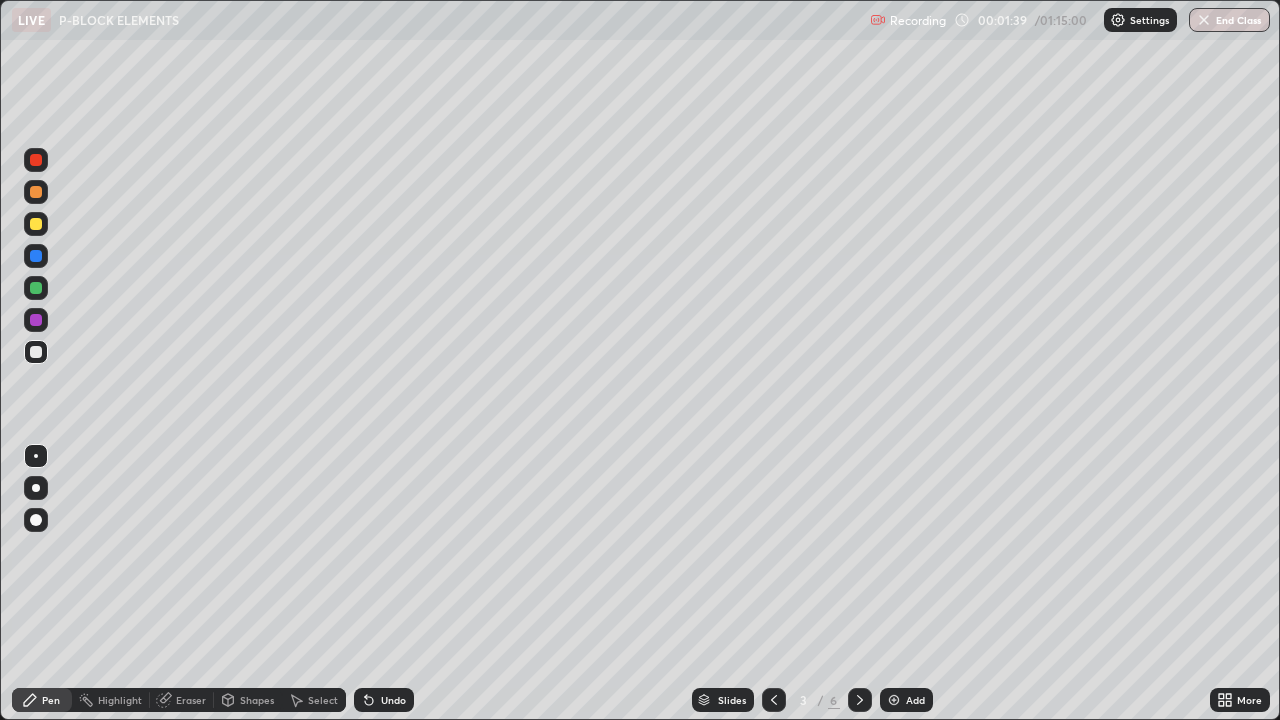 click on "Undo" at bounding box center [384, 700] 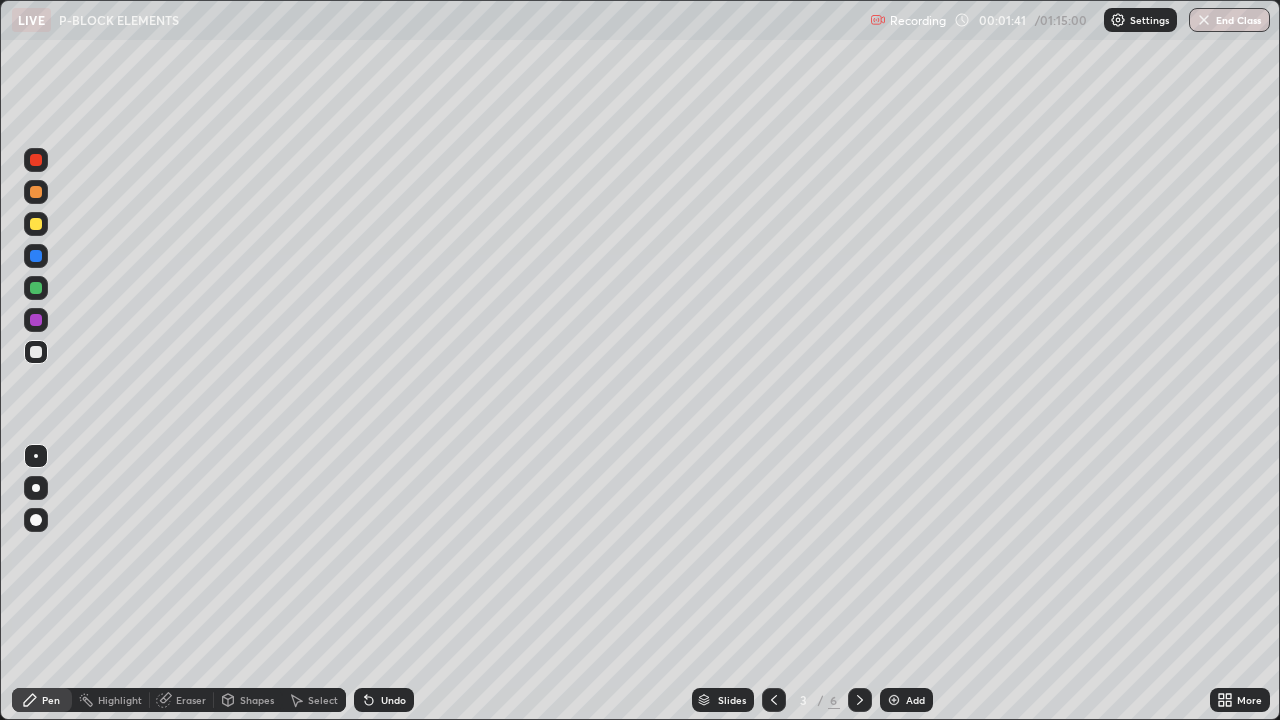 click on "Undo" at bounding box center (393, 700) 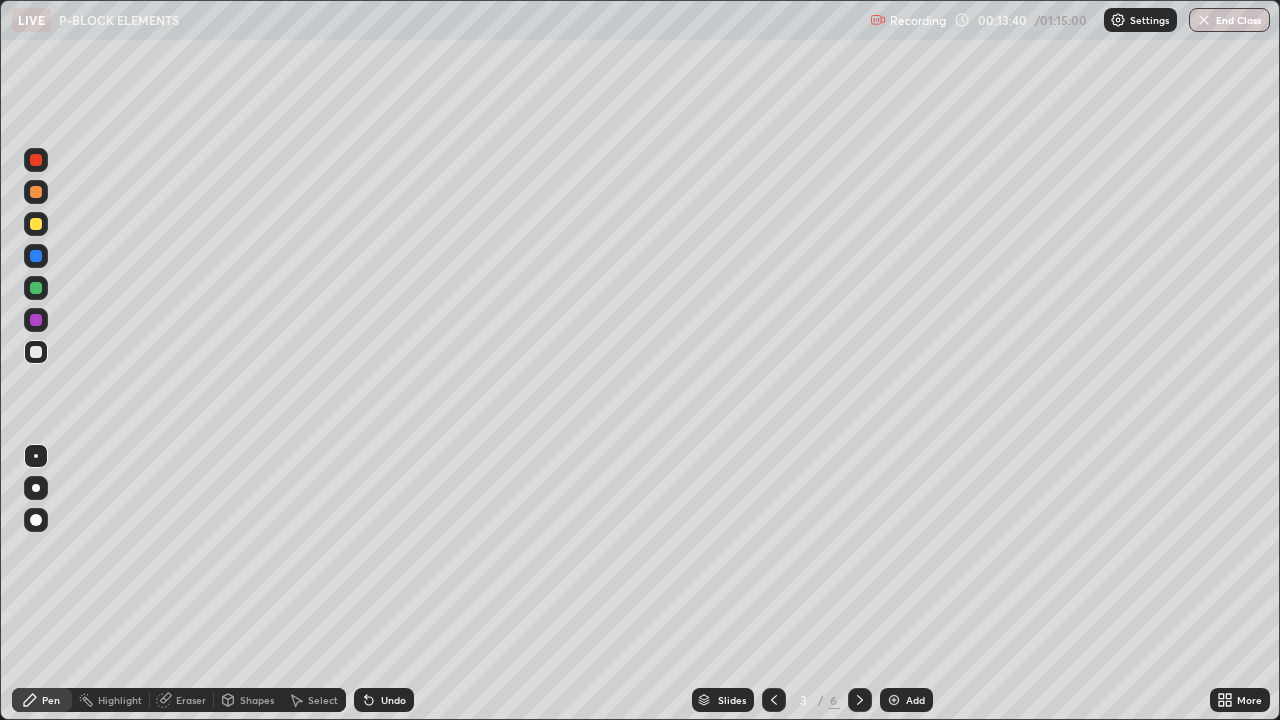 click at bounding box center (36, 320) 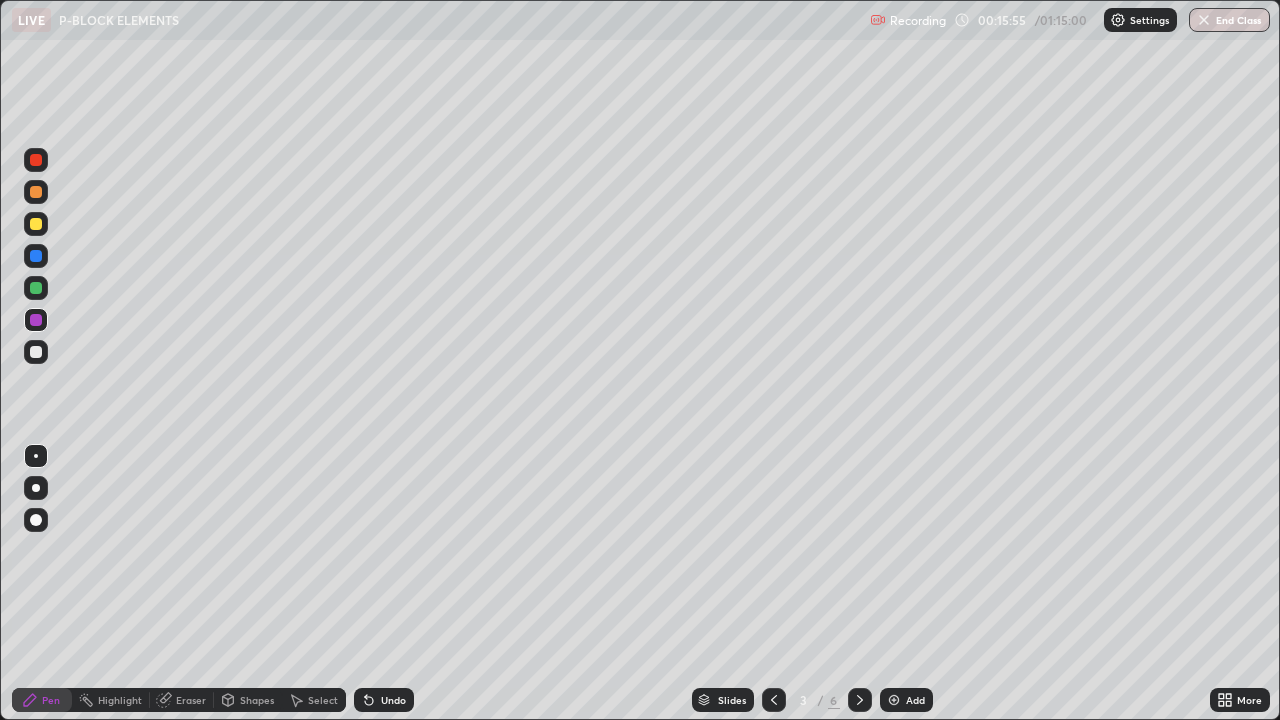 click on "Eraser" at bounding box center (182, 700) 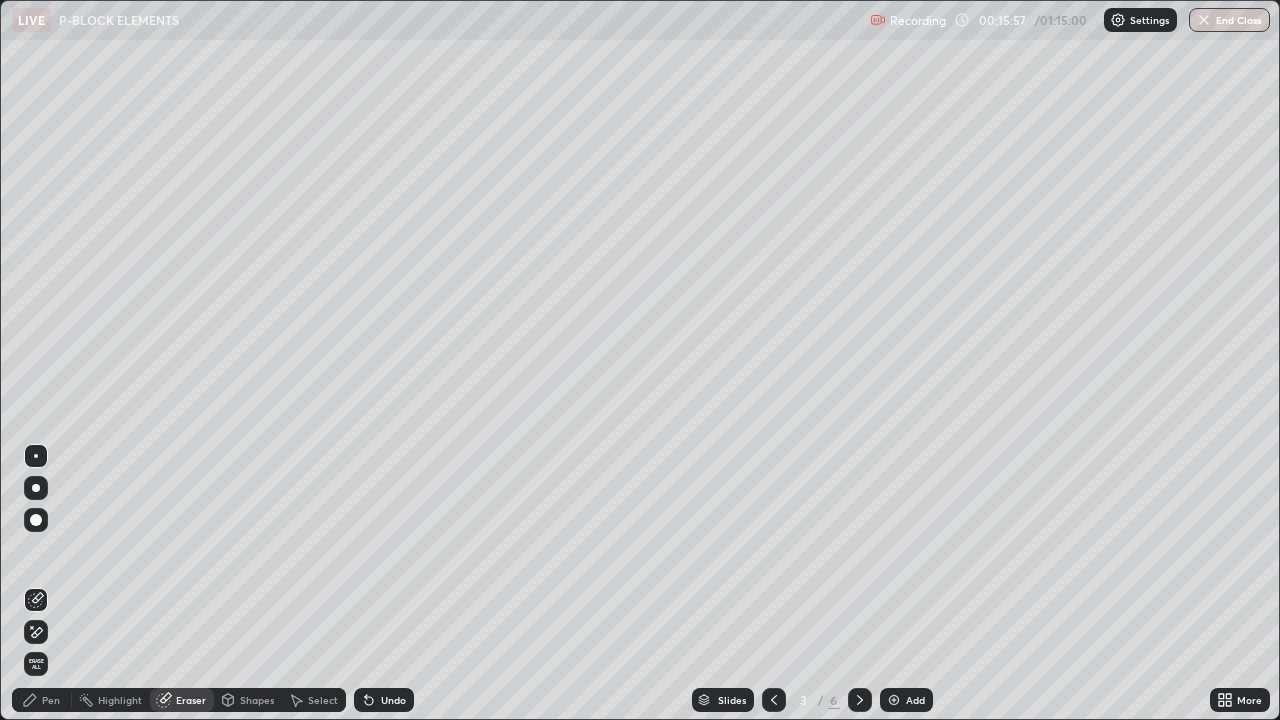 click on "Erase all" at bounding box center (36, 664) 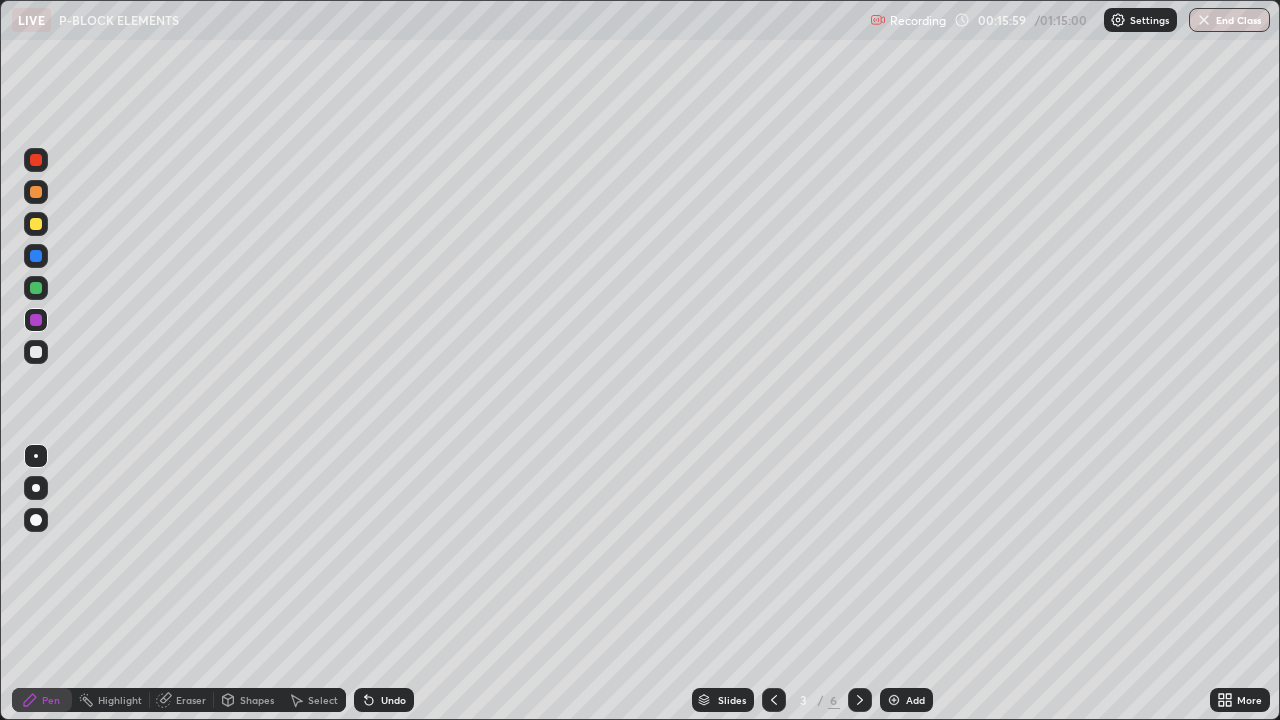 click 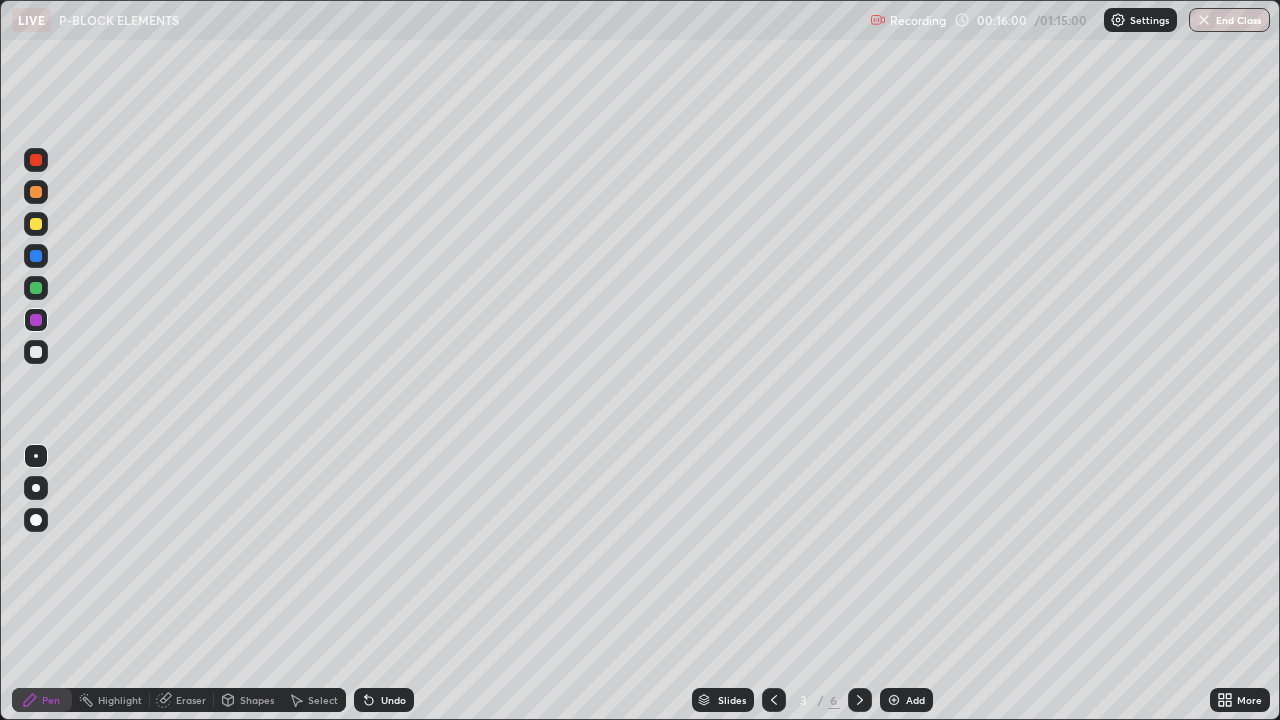 click 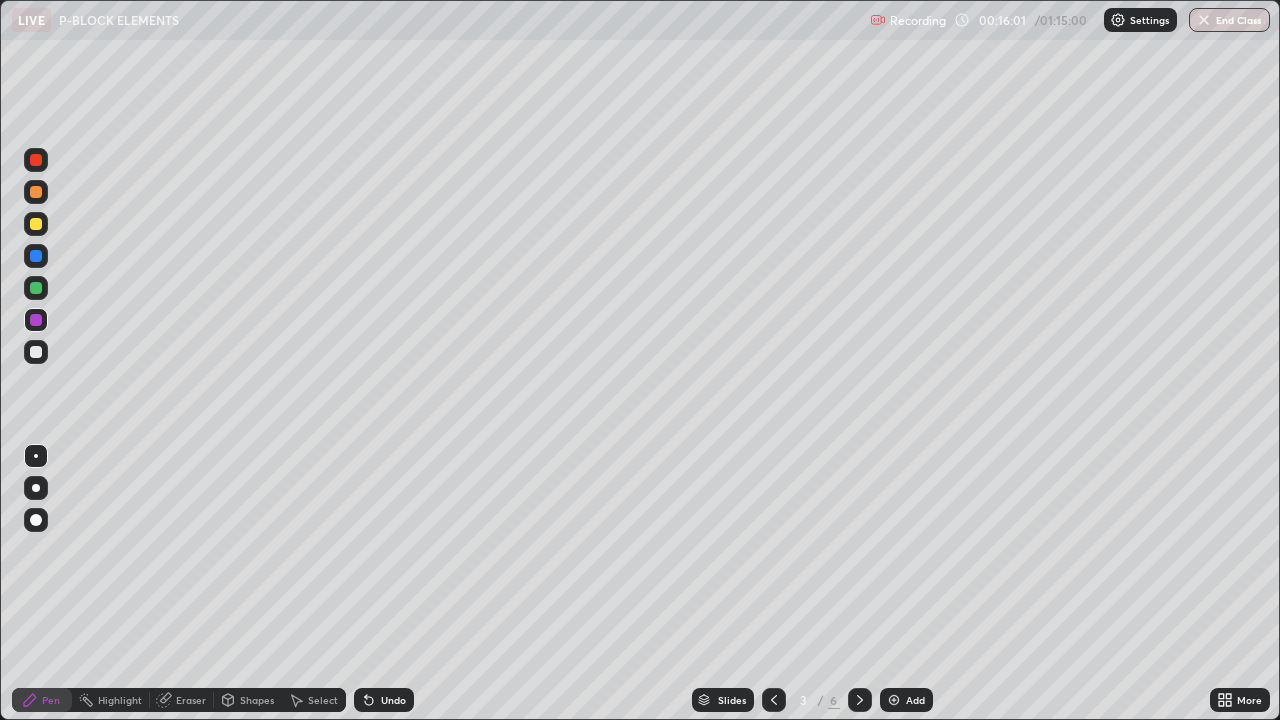 click on "Undo" at bounding box center (384, 700) 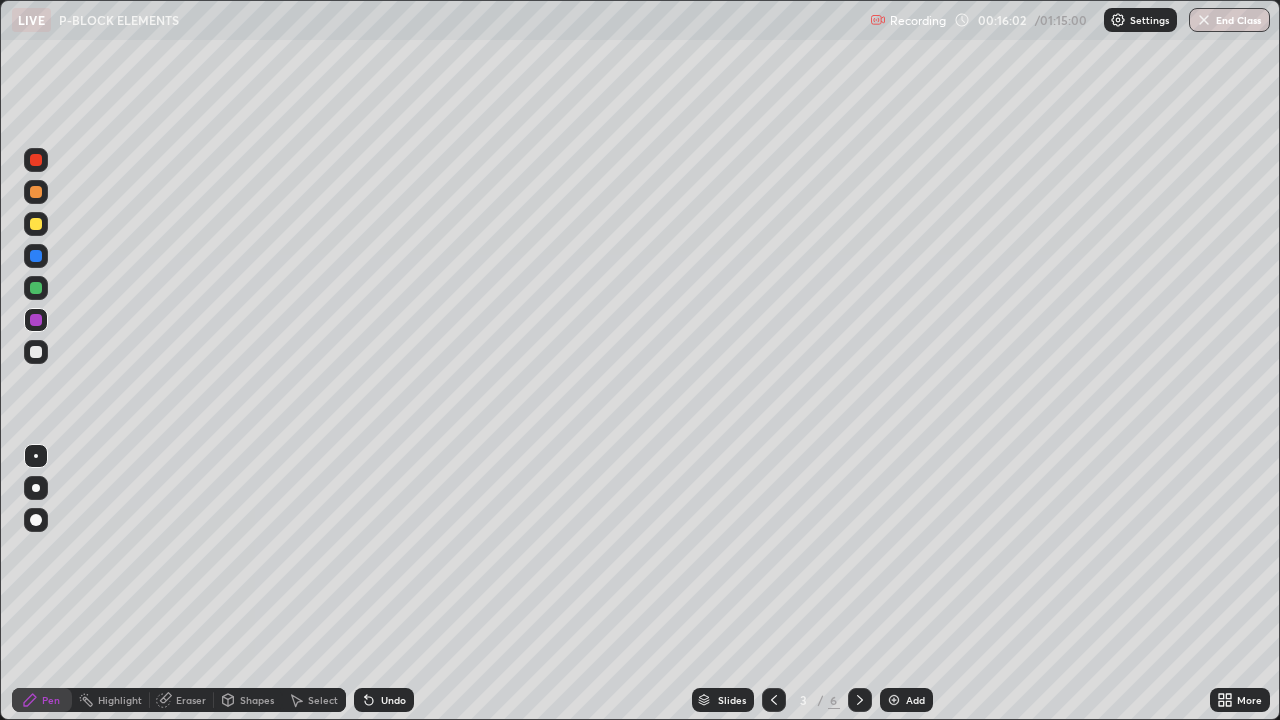 click on "Undo" at bounding box center (384, 700) 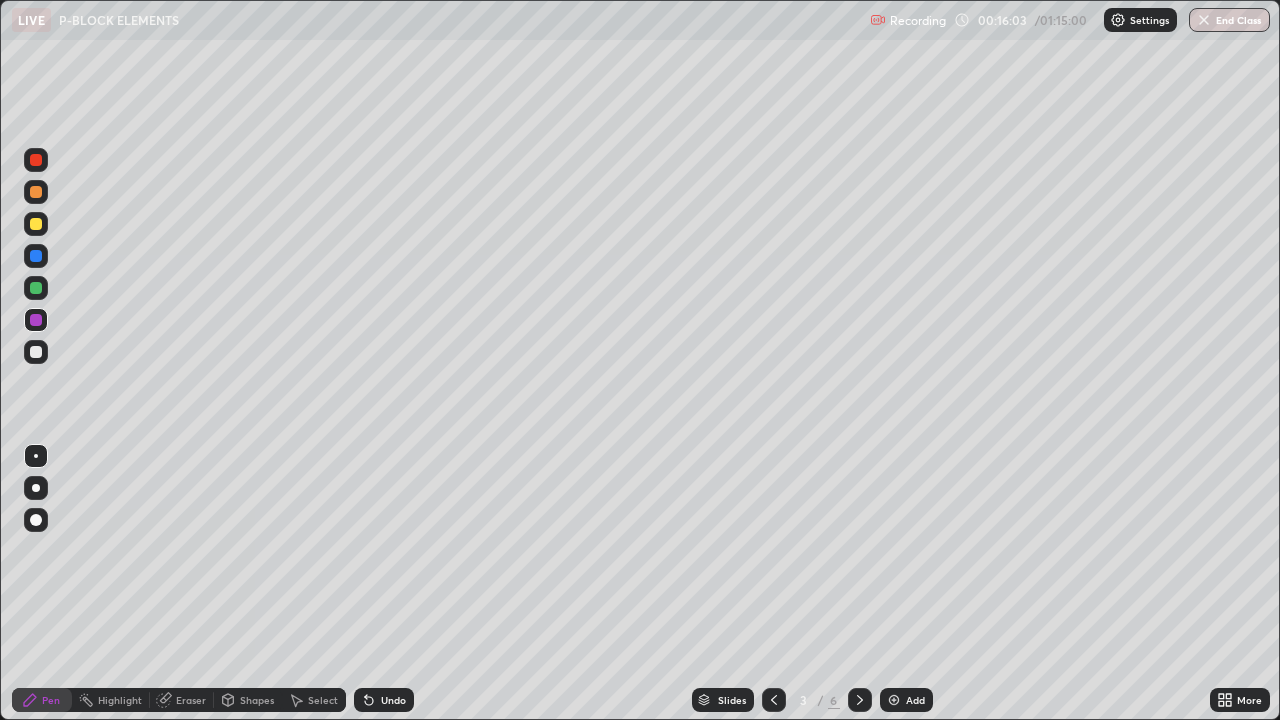 click on "Undo" at bounding box center (384, 700) 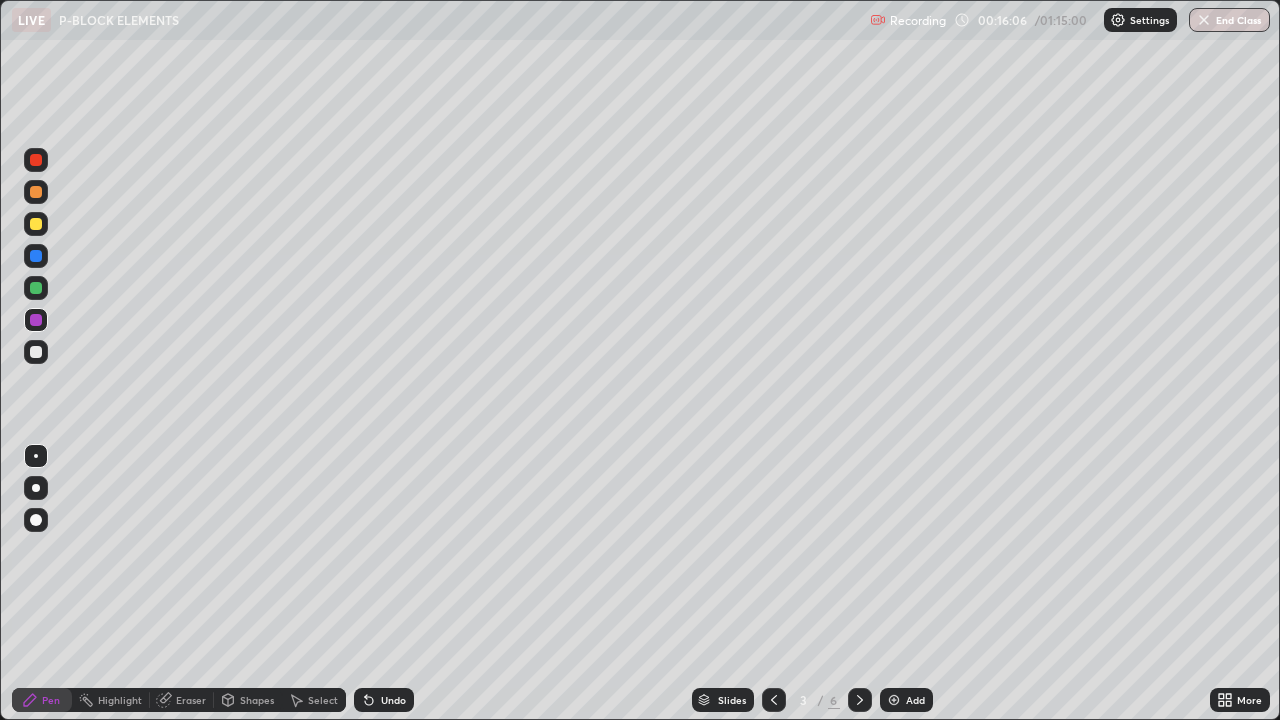 click 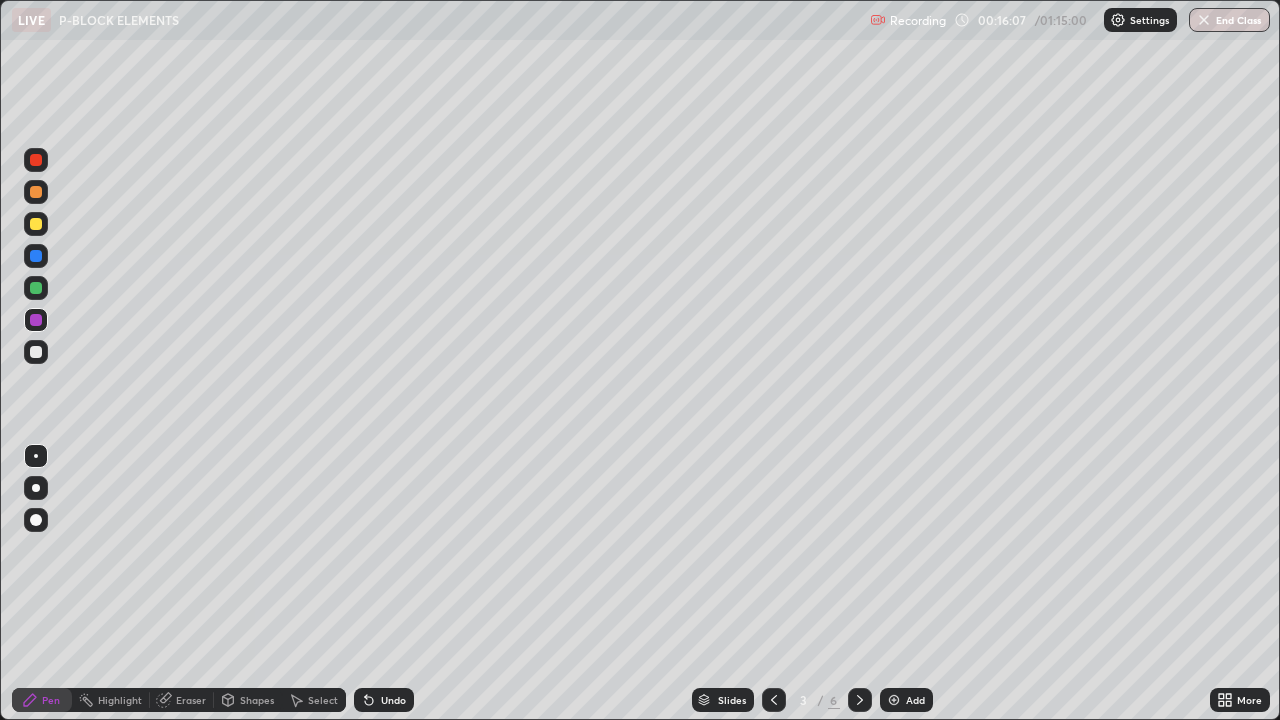 click on "Pen" at bounding box center [42, 700] 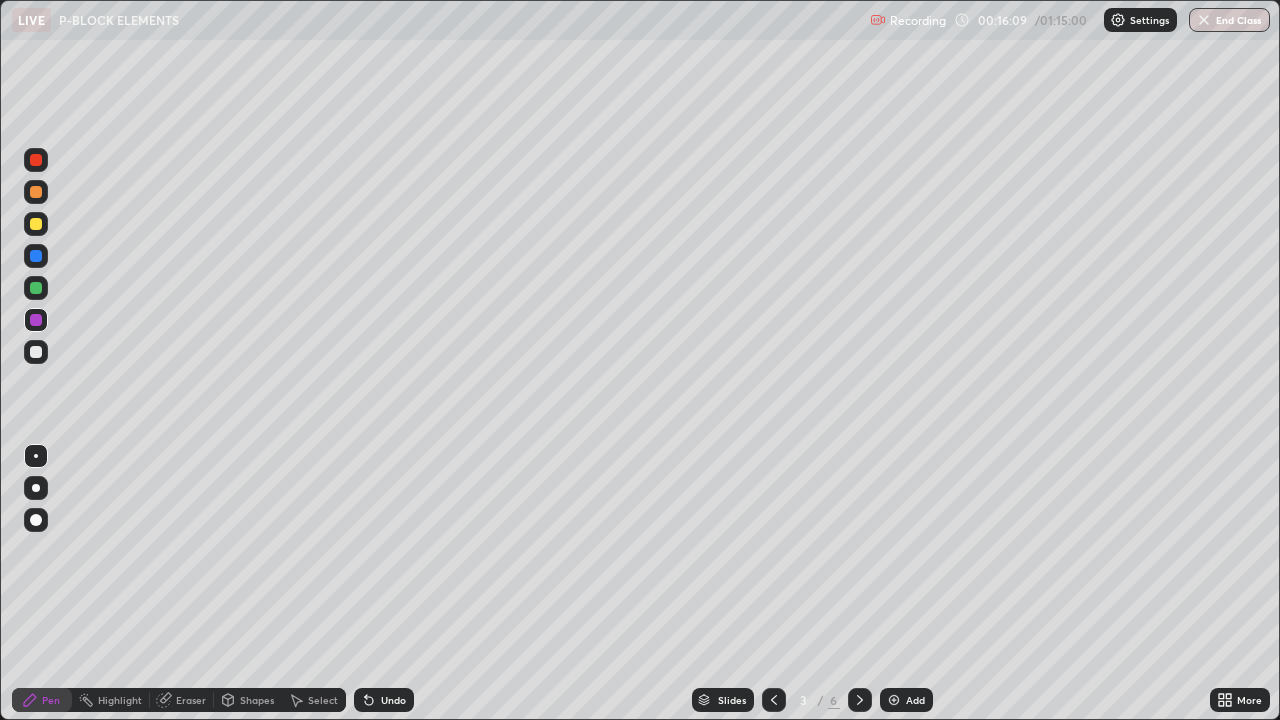 click on "Shapes" at bounding box center [257, 700] 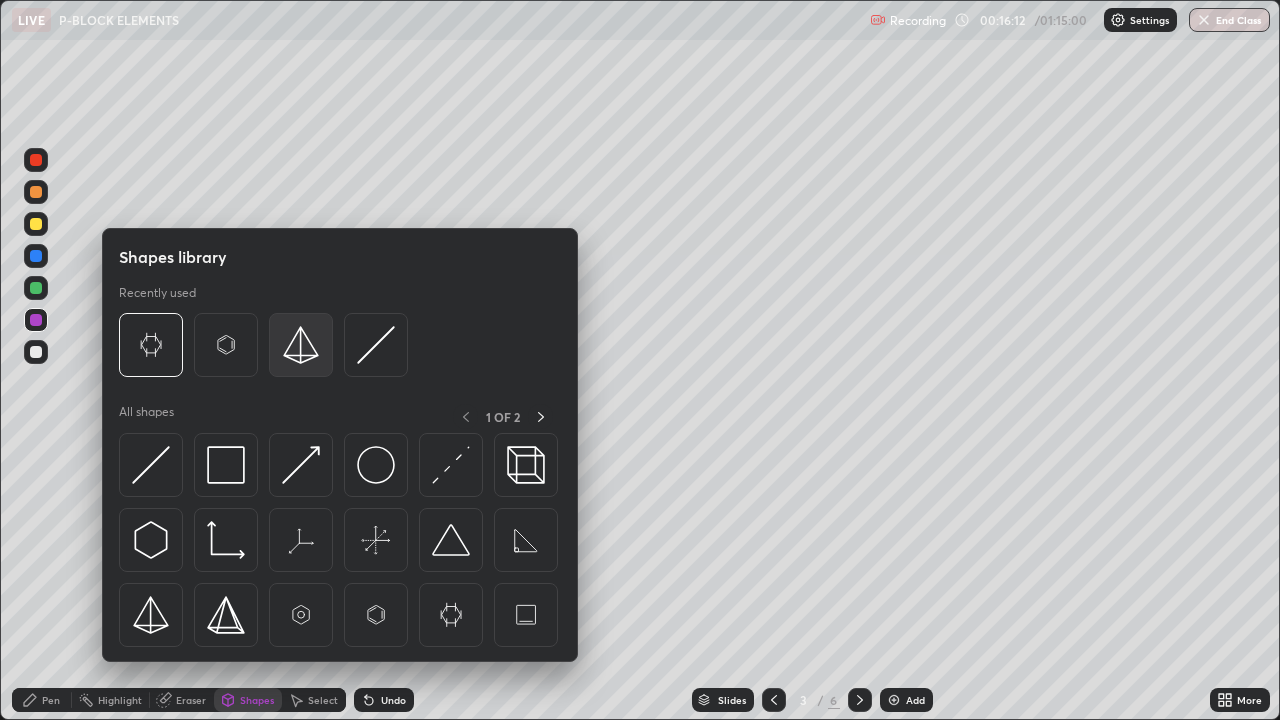 click at bounding box center [301, 345] 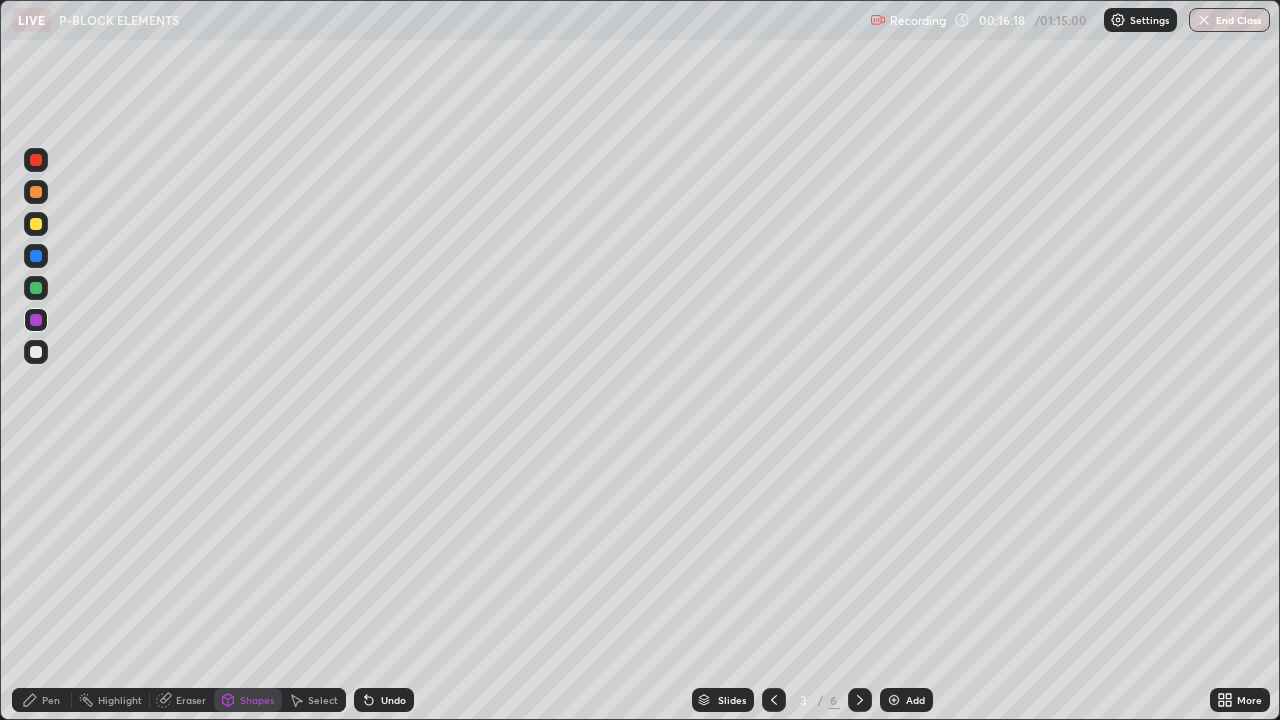 click 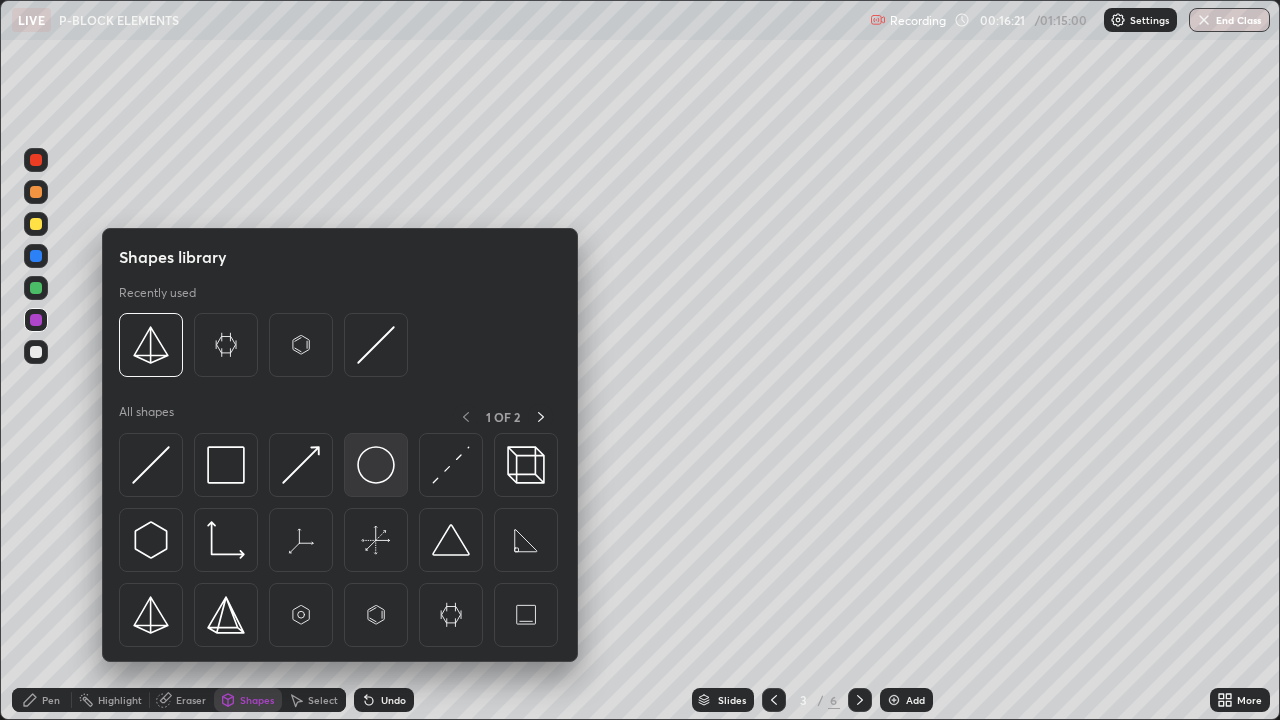 click at bounding box center [376, 465] 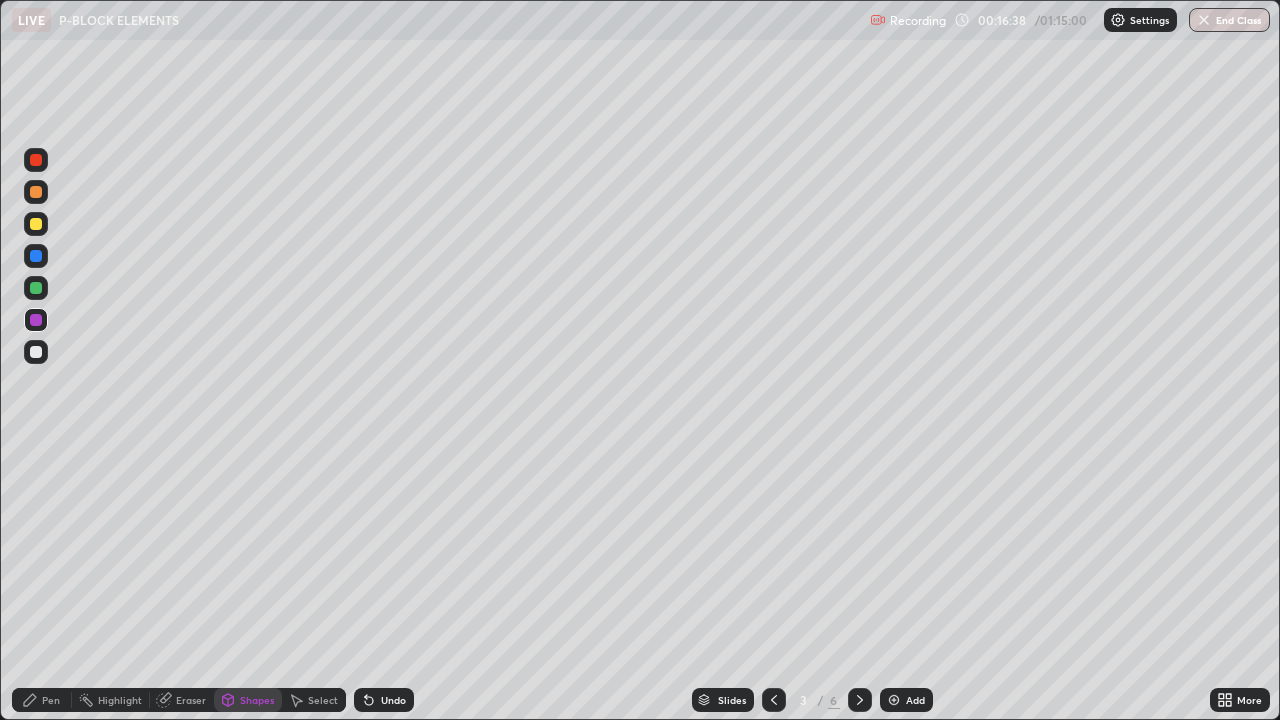 click 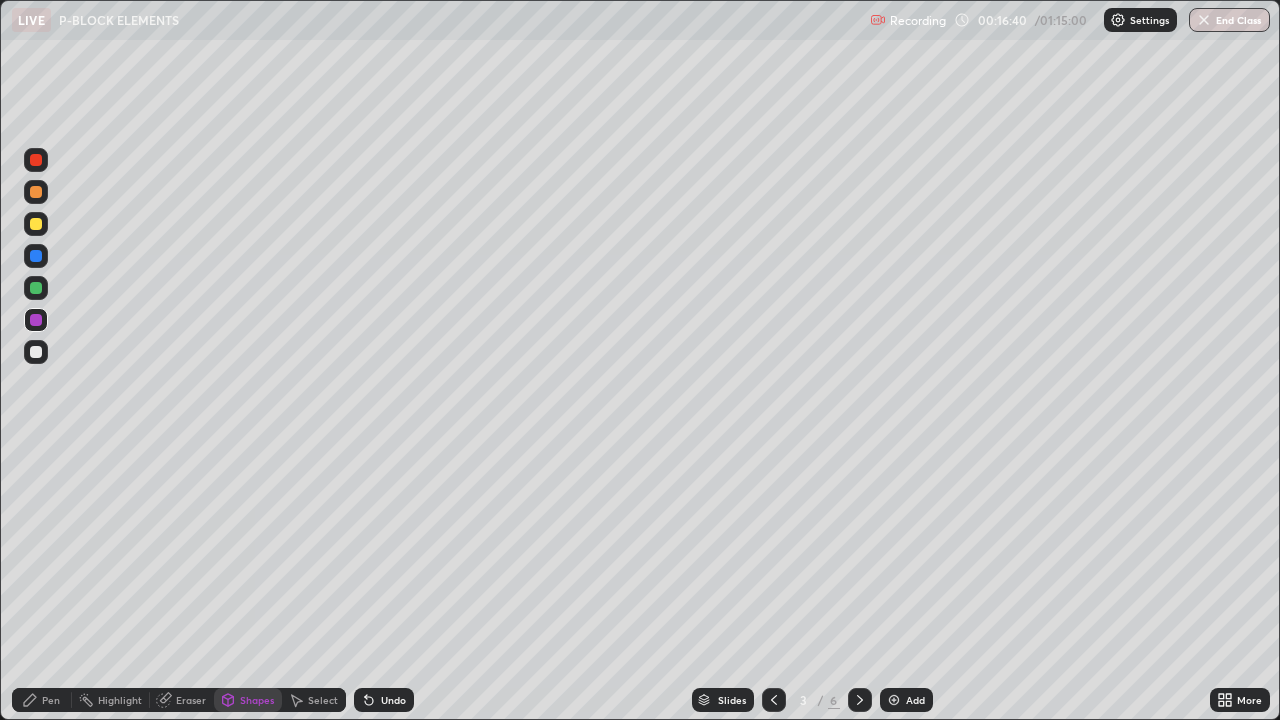 click on "Pen" at bounding box center (51, 700) 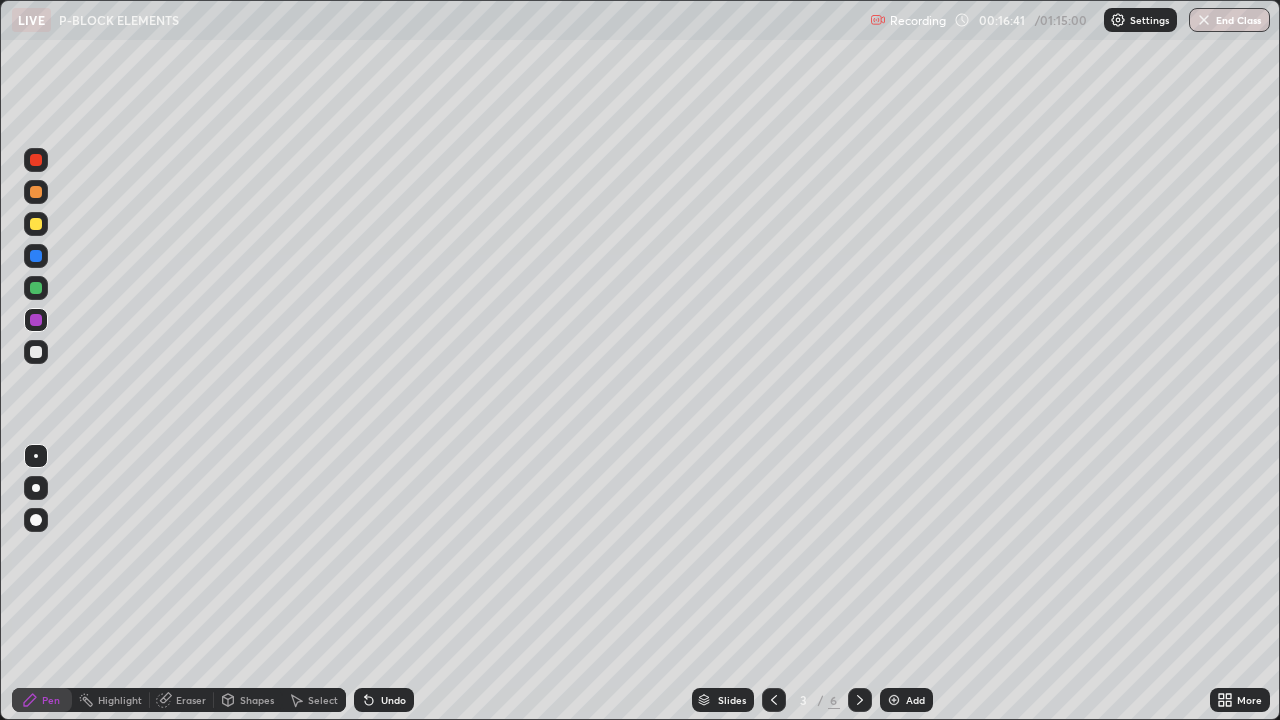 click on "Shapes" at bounding box center [257, 700] 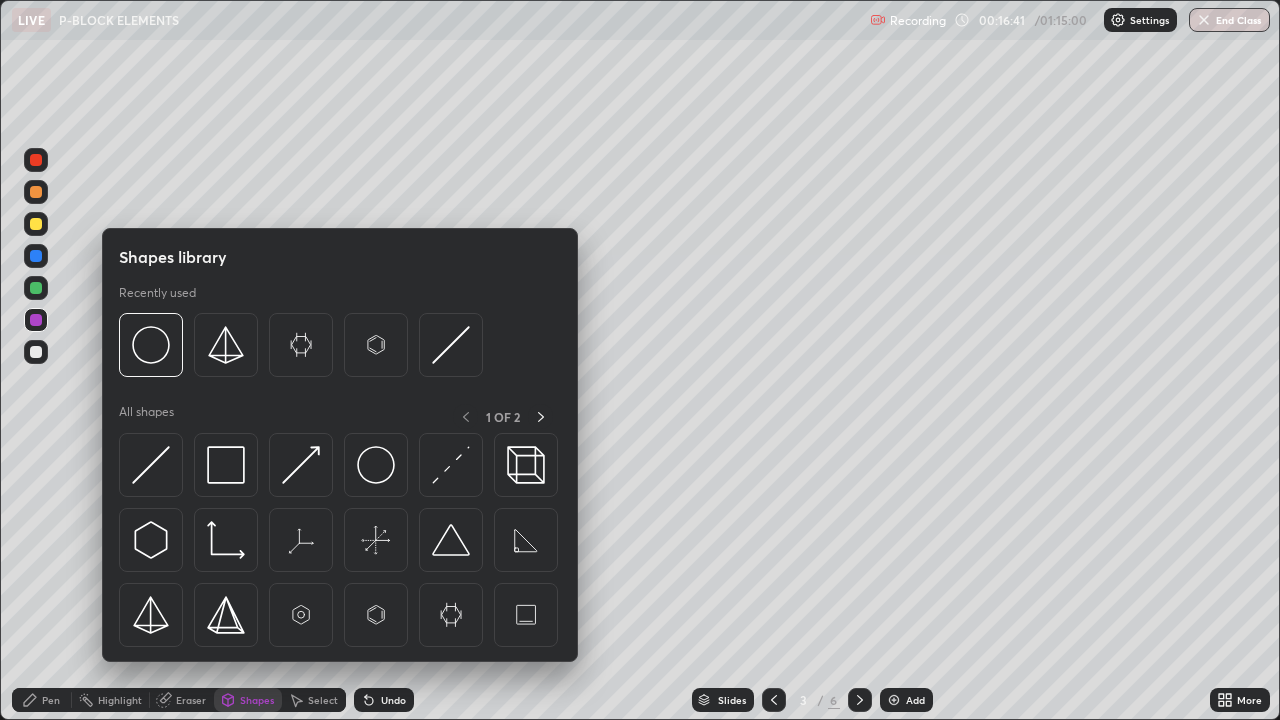 click on "Eraser" at bounding box center [191, 700] 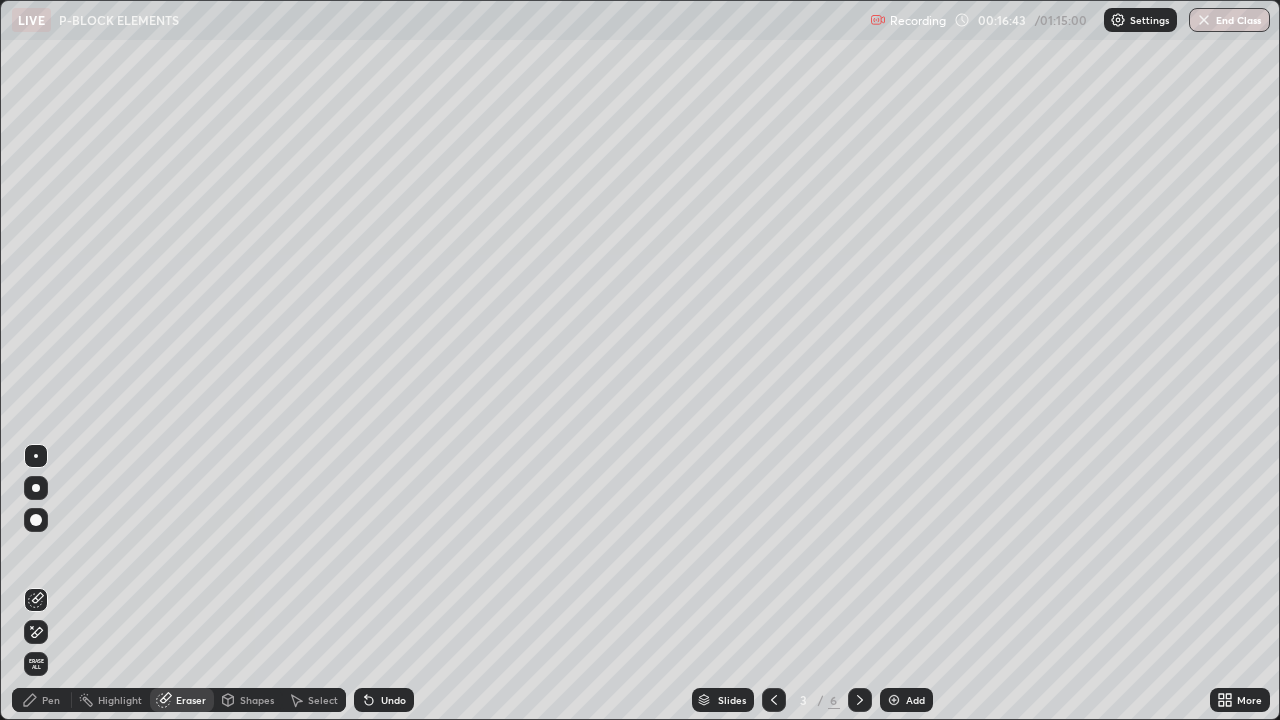 click 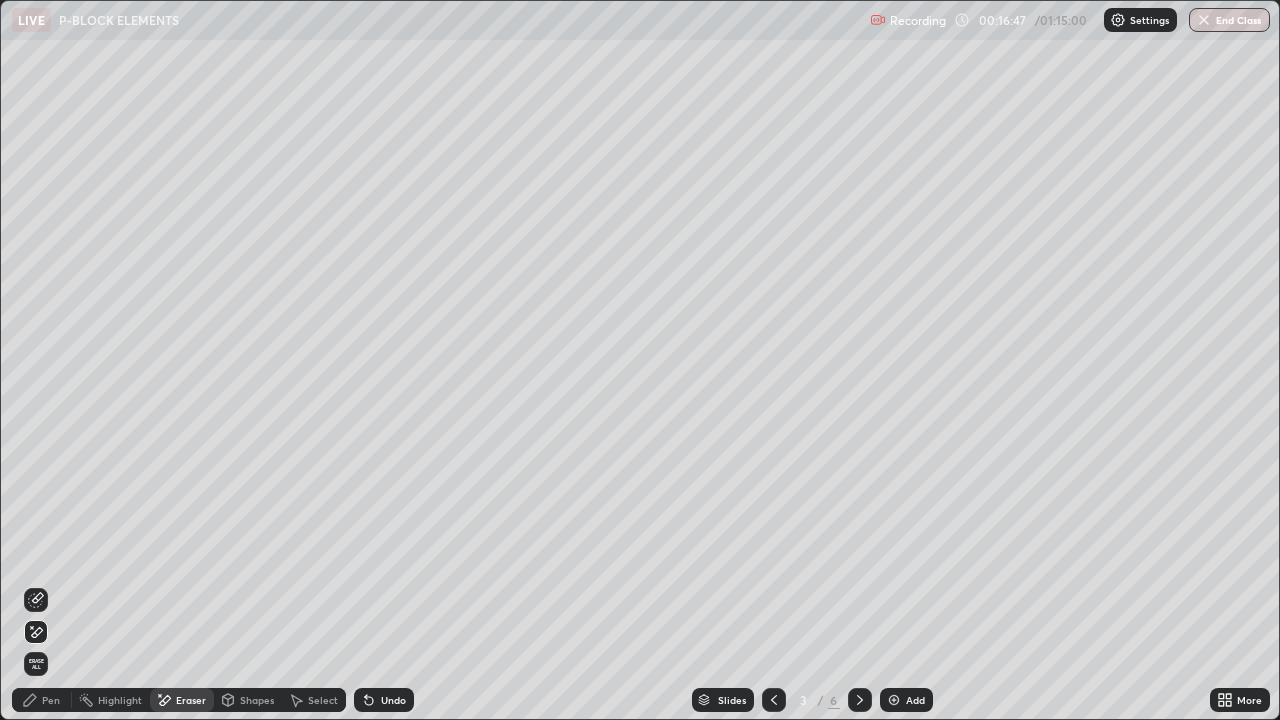 click 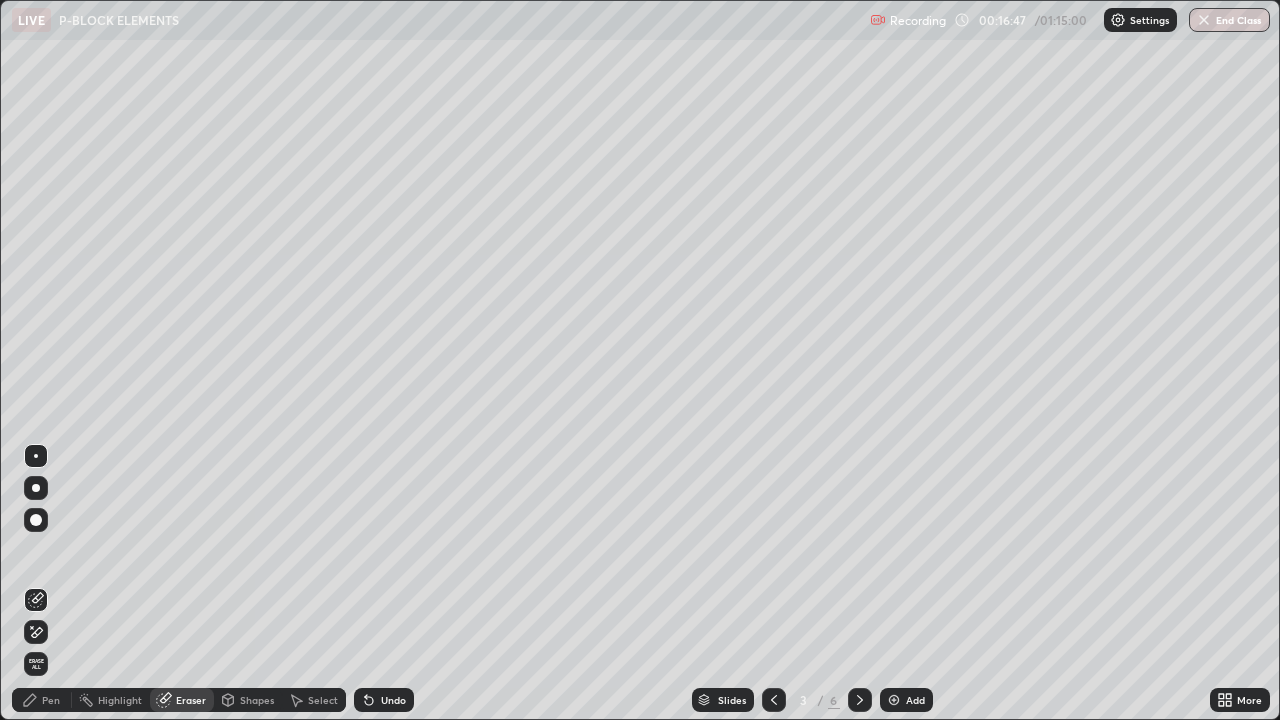 click on "Pen" at bounding box center [51, 700] 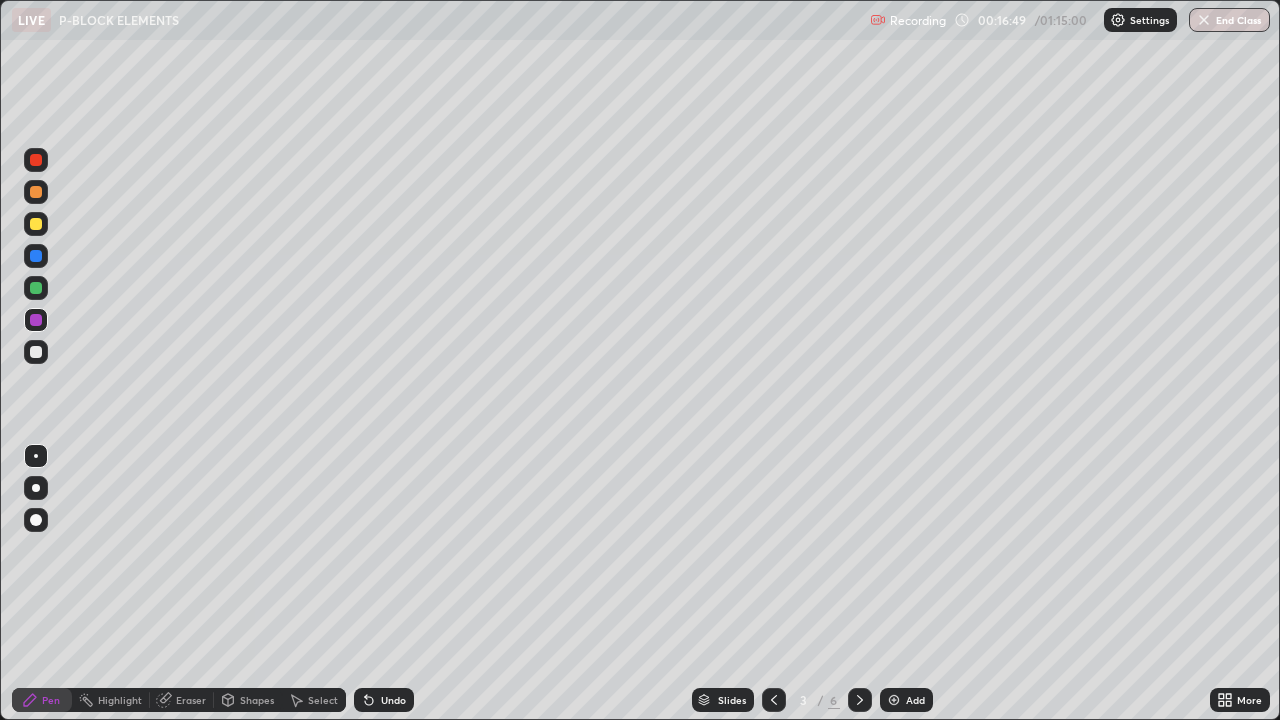 click on "Shapes" at bounding box center [248, 700] 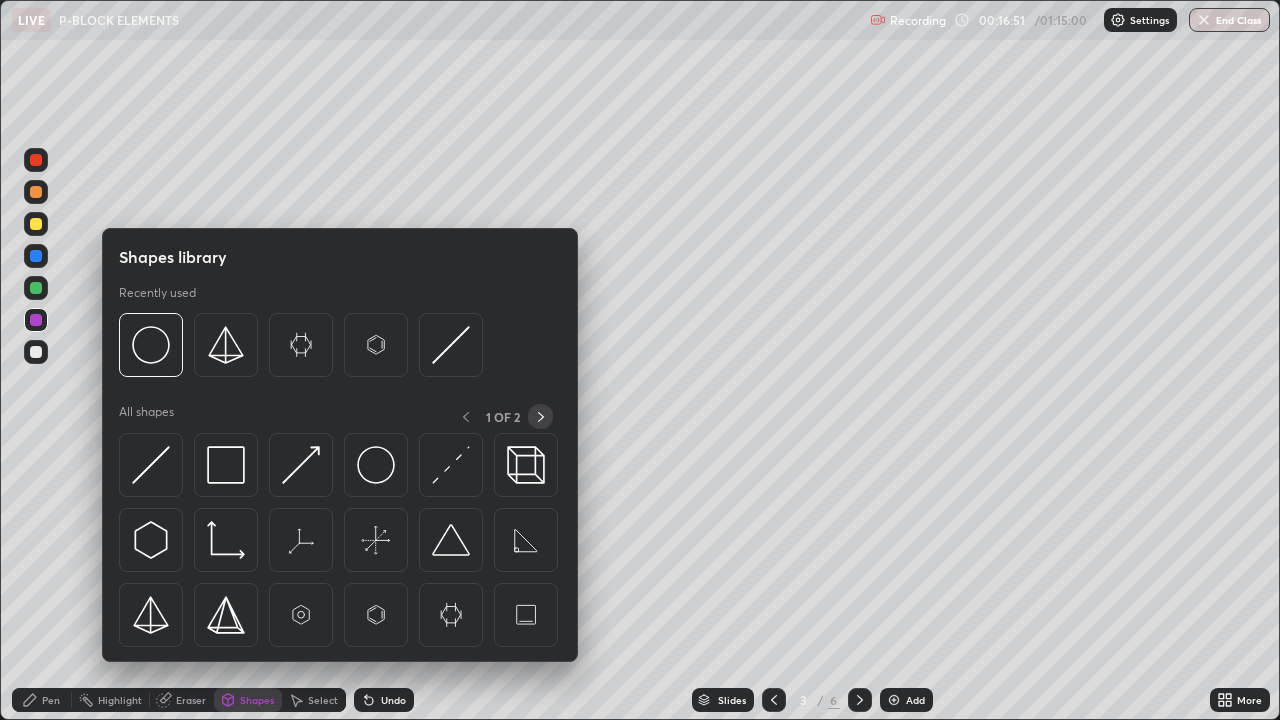 click 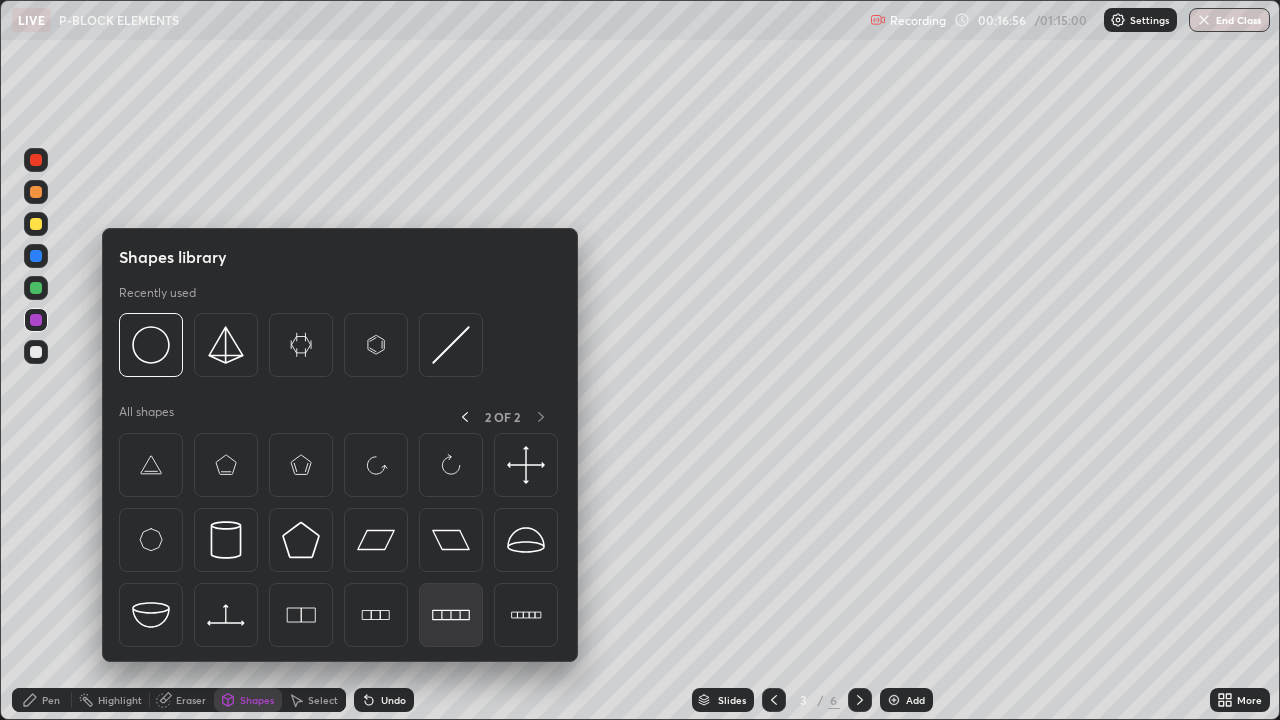 click at bounding box center [451, 615] 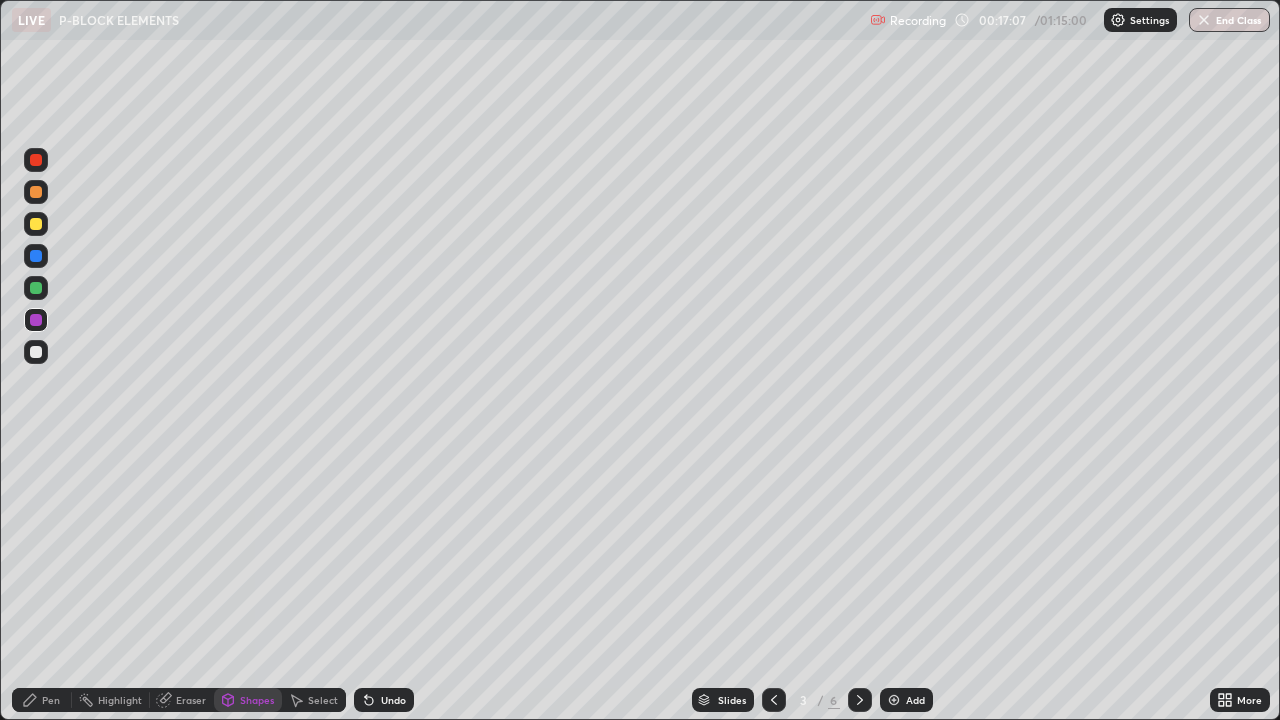 click on "Shapes" at bounding box center (257, 700) 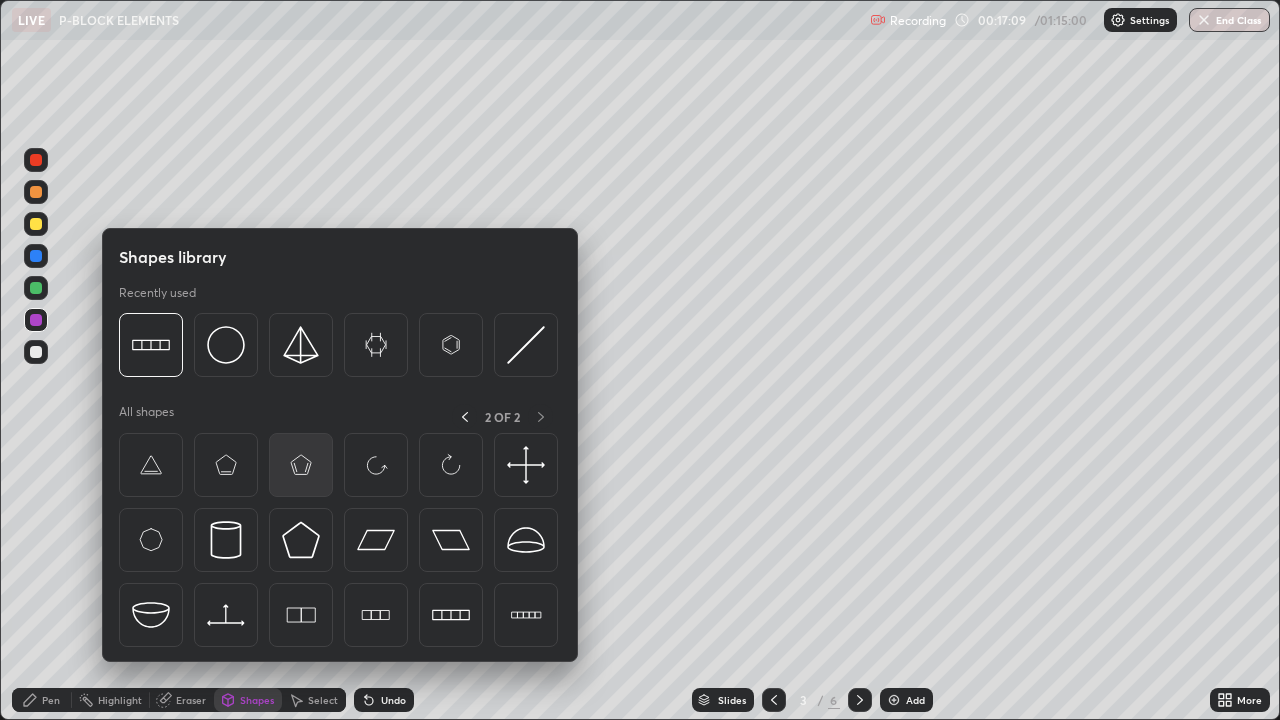 click at bounding box center [301, 465] 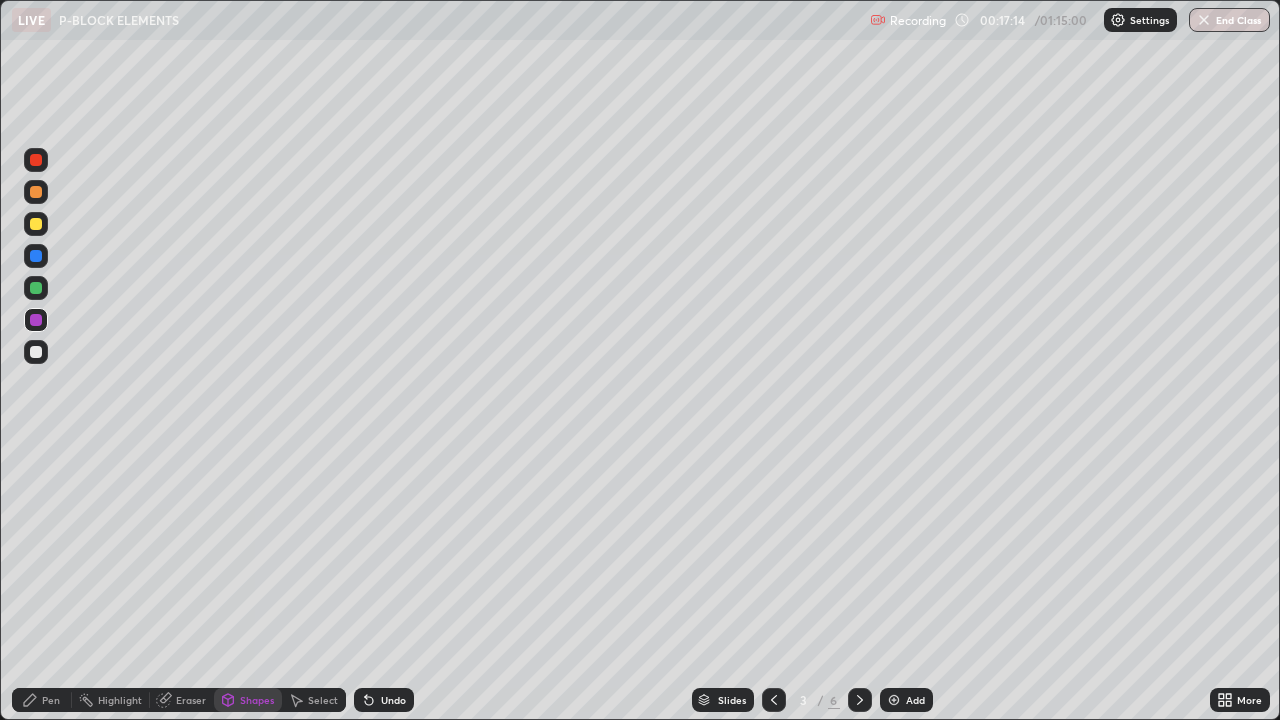 click on "Pen" at bounding box center (42, 700) 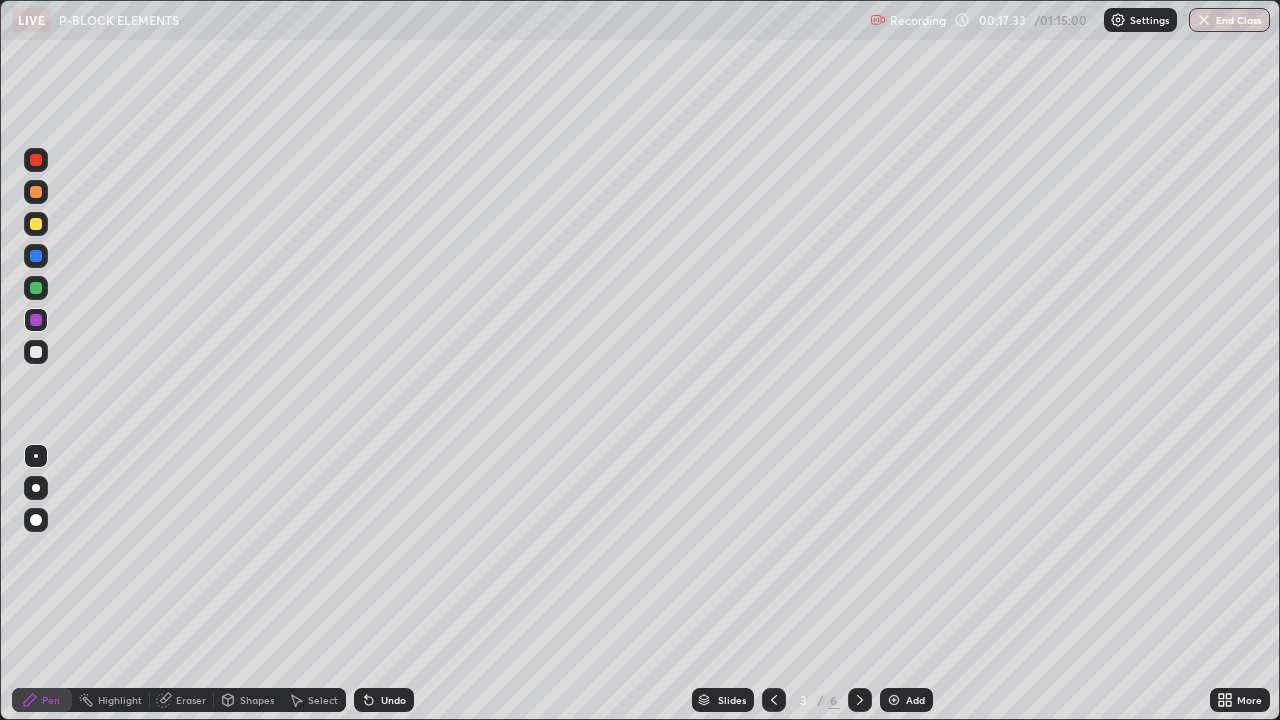 click 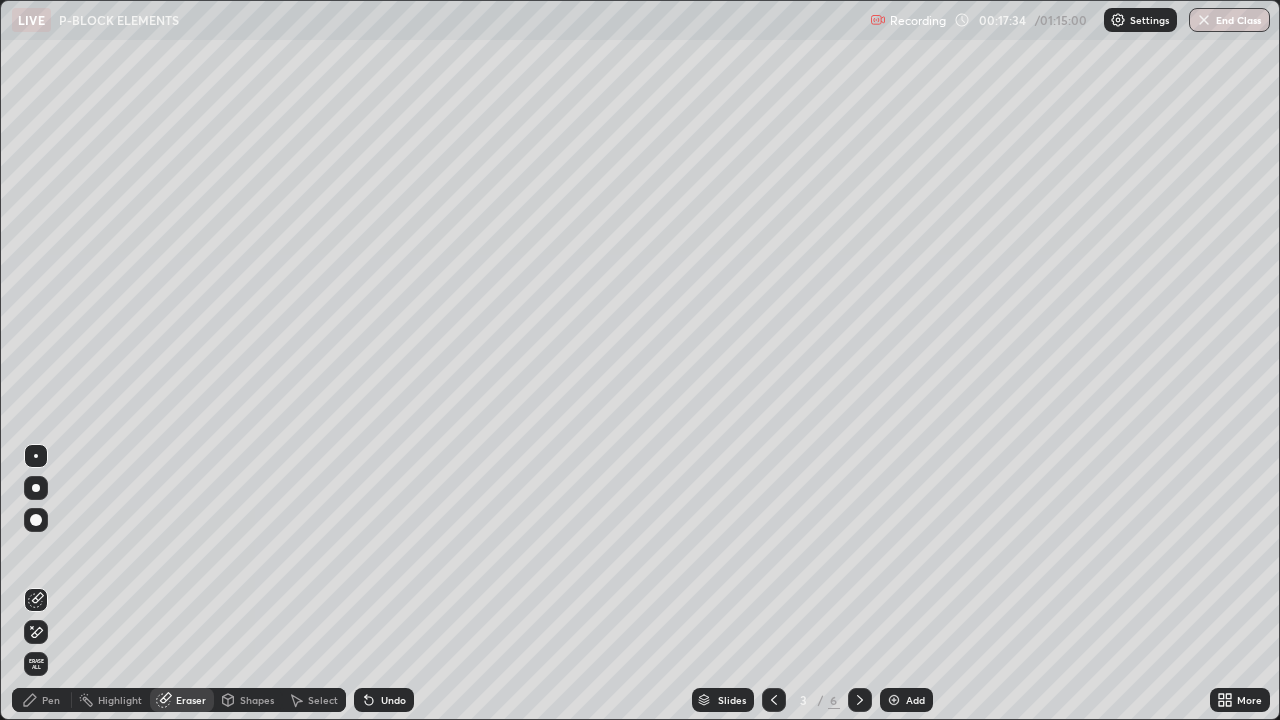 click 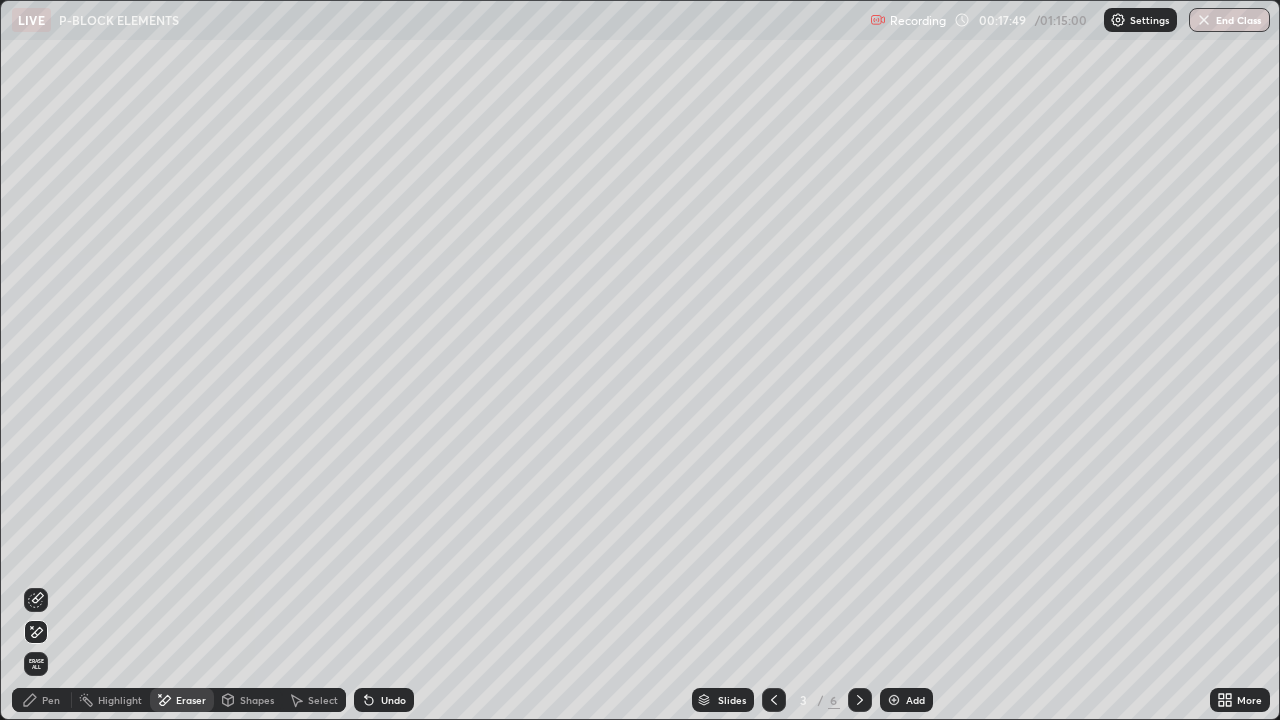 click on "Shapes" at bounding box center (257, 700) 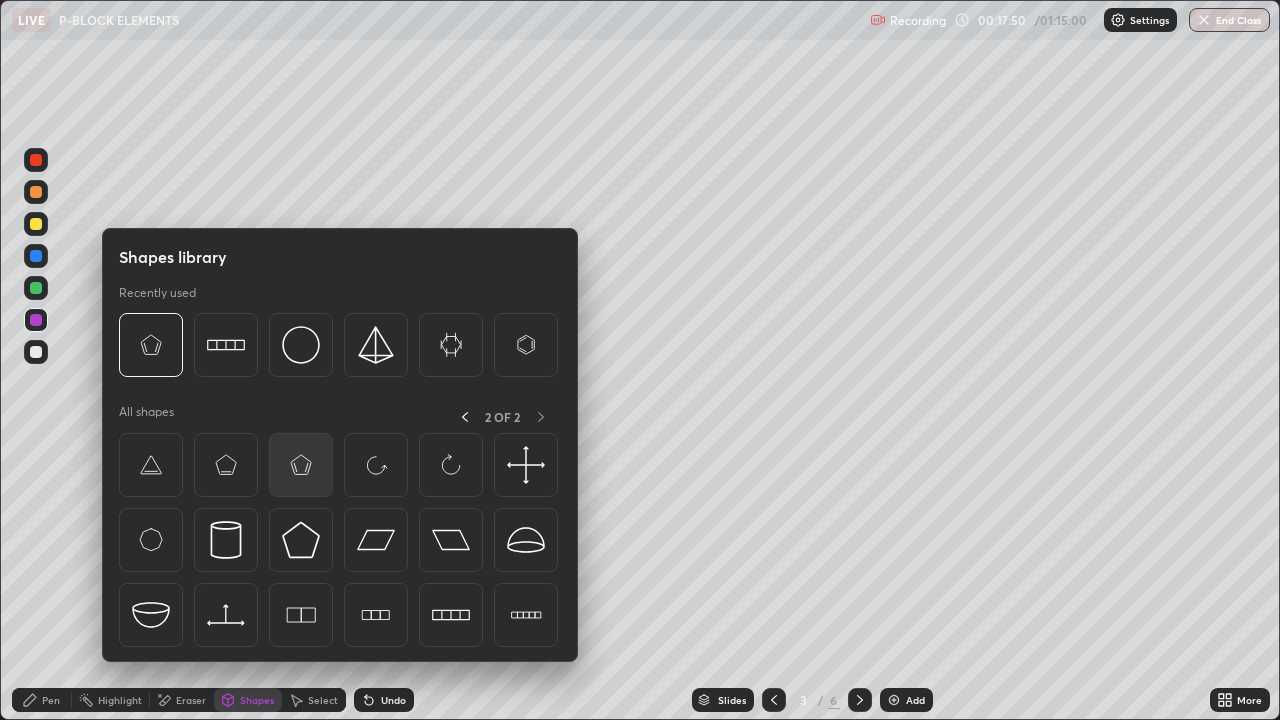 click at bounding box center (301, 465) 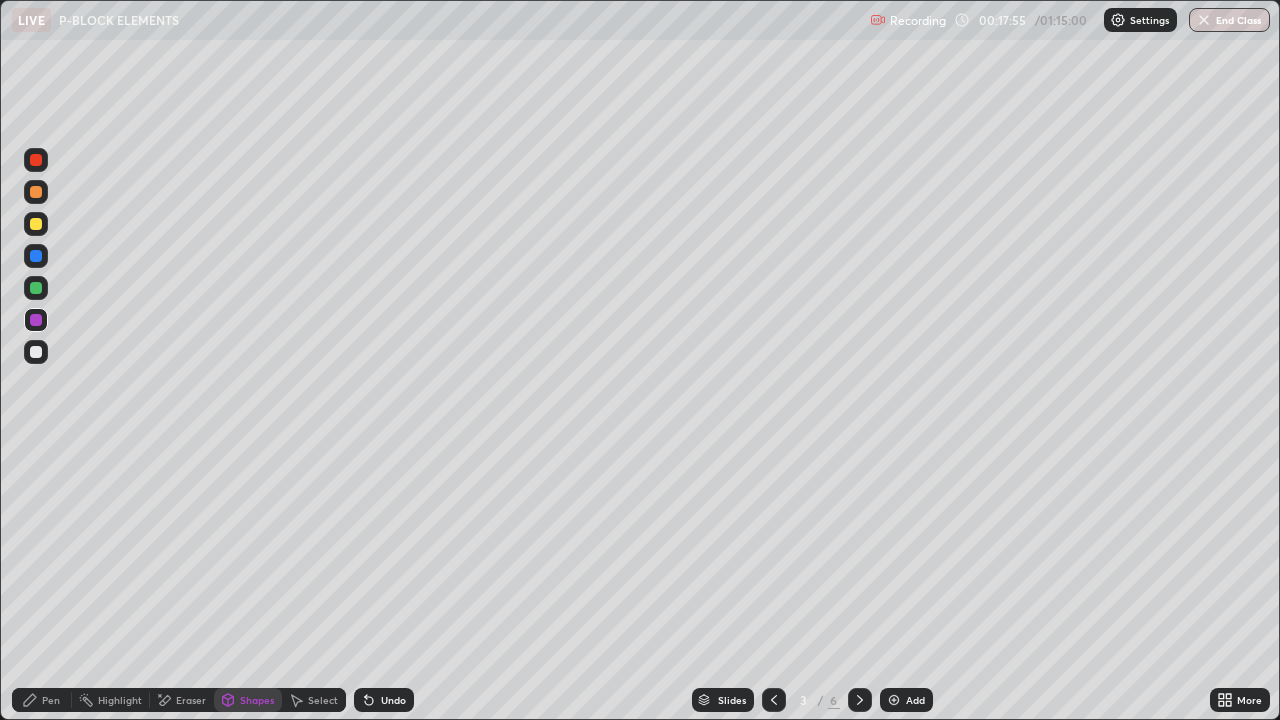 click on "Eraser" at bounding box center (182, 700) 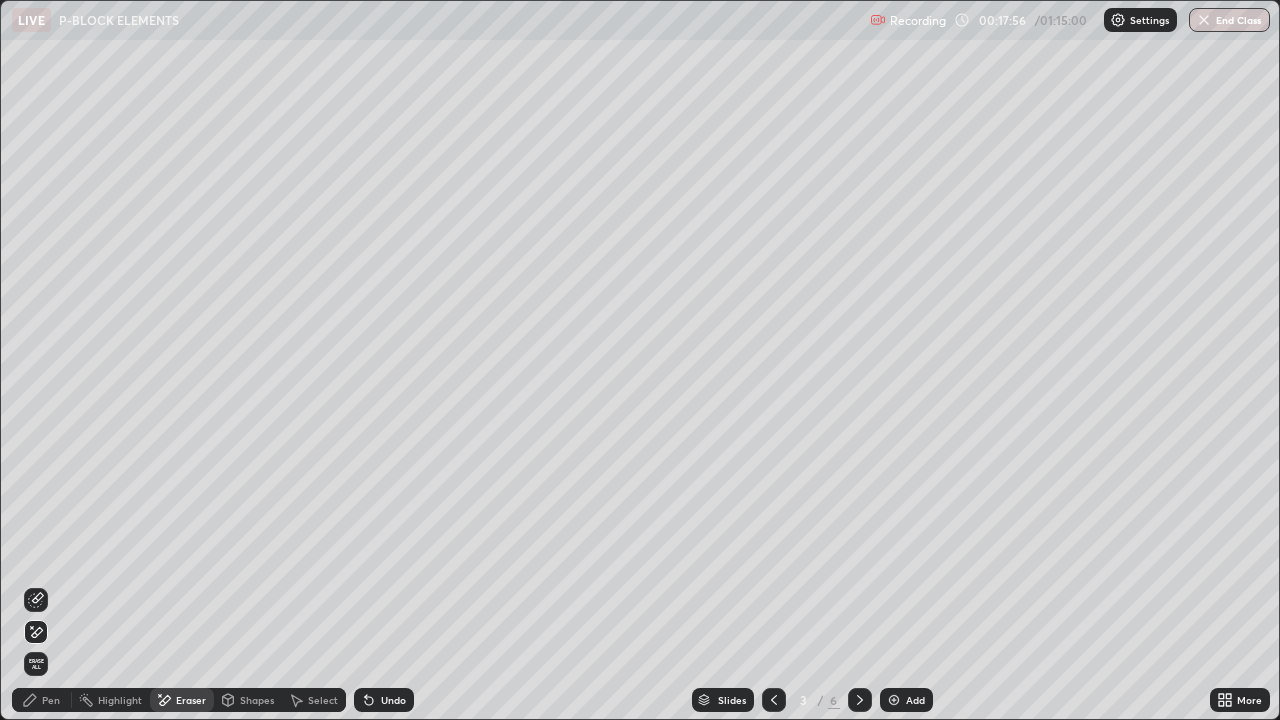 click on "Erase all" at bounding box center [36, 664] 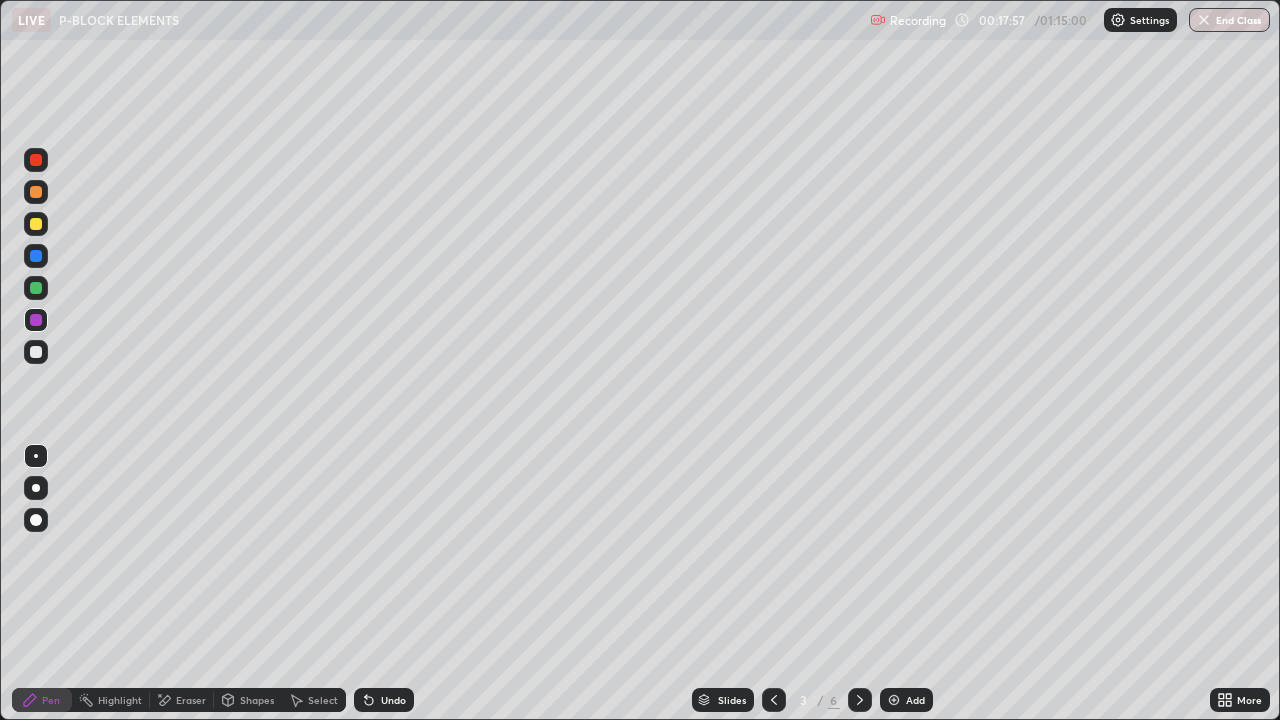 click on "Undo" at bounding box center (384, 700) 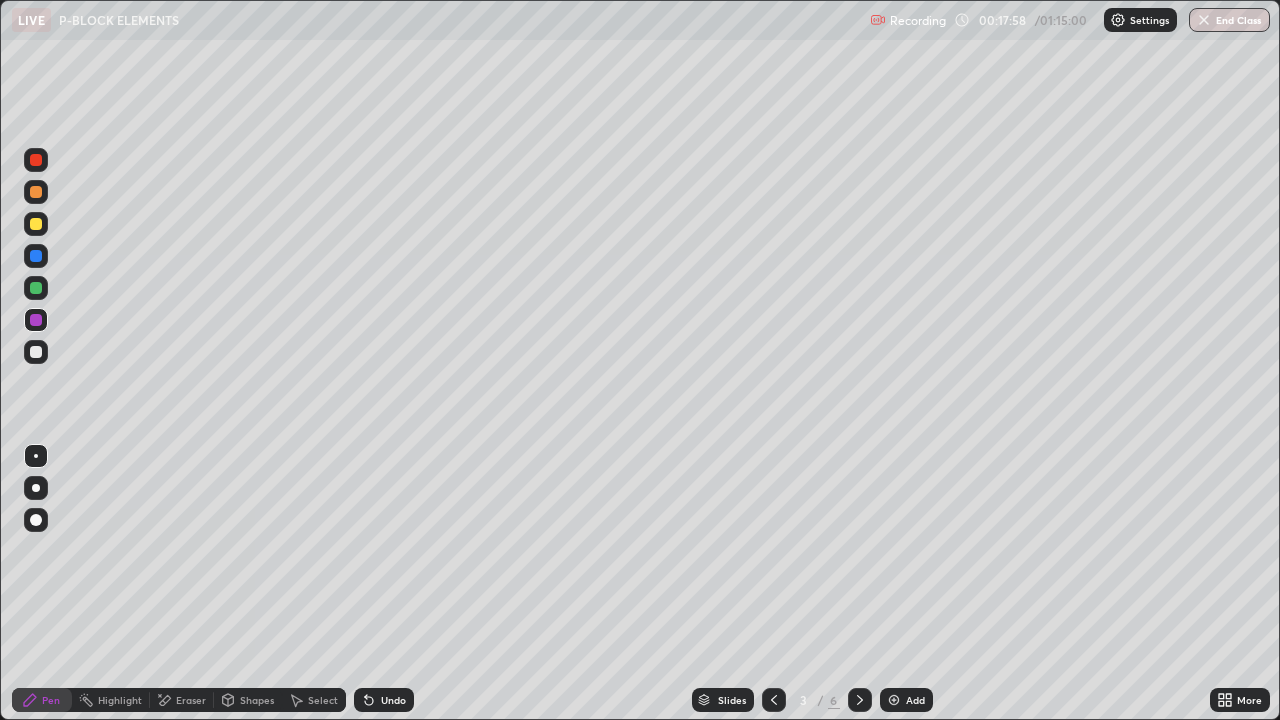click 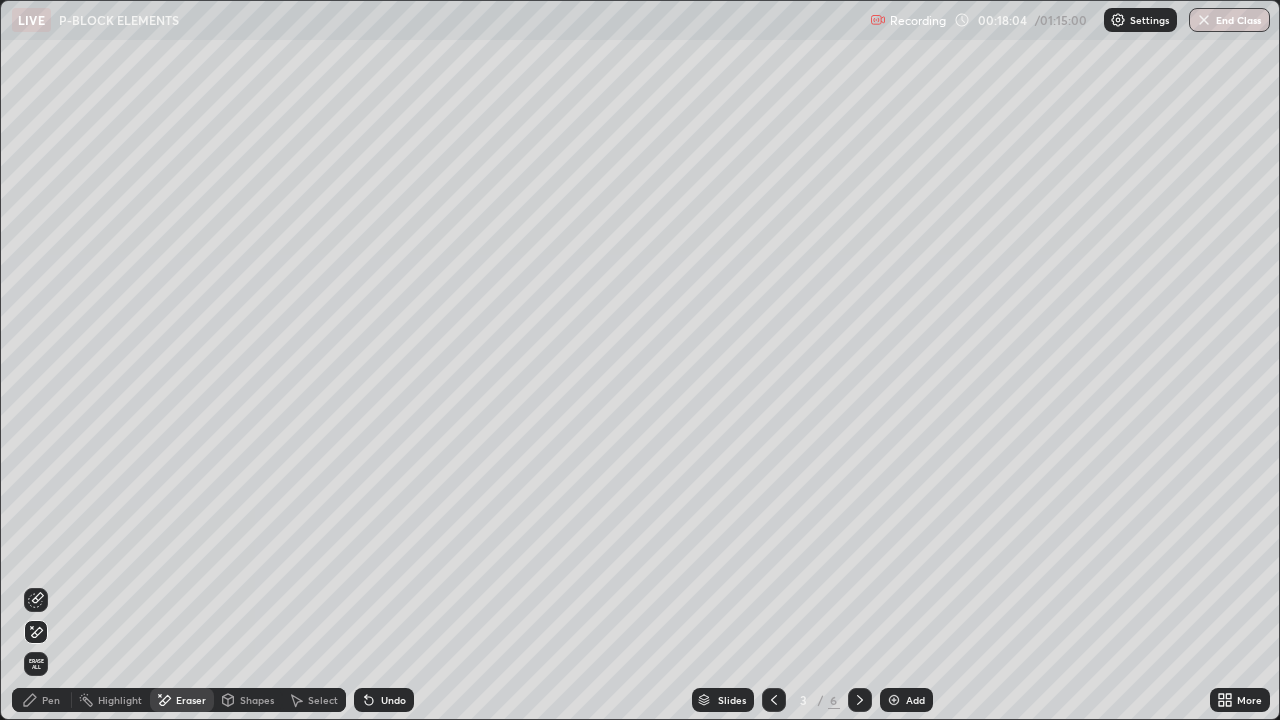 click on "Pen" at bounding box center [42, 700] 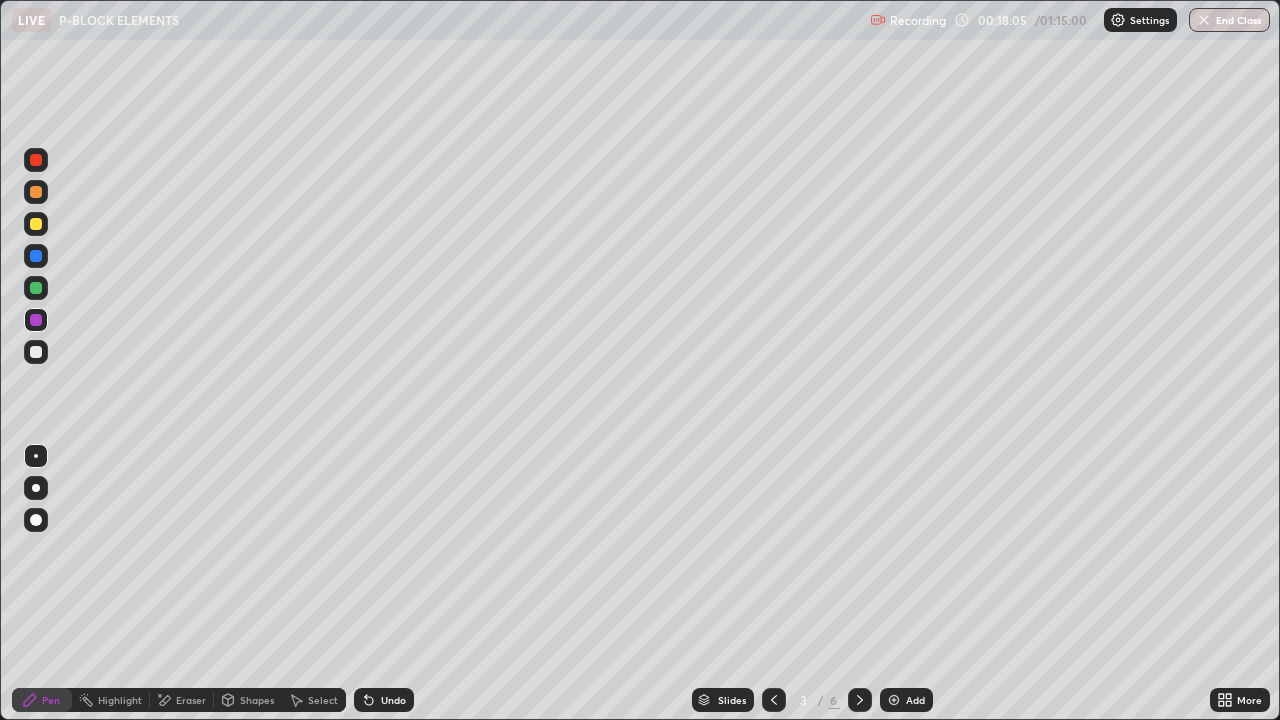 click on "Eraser" at bounding box center [182, 700] 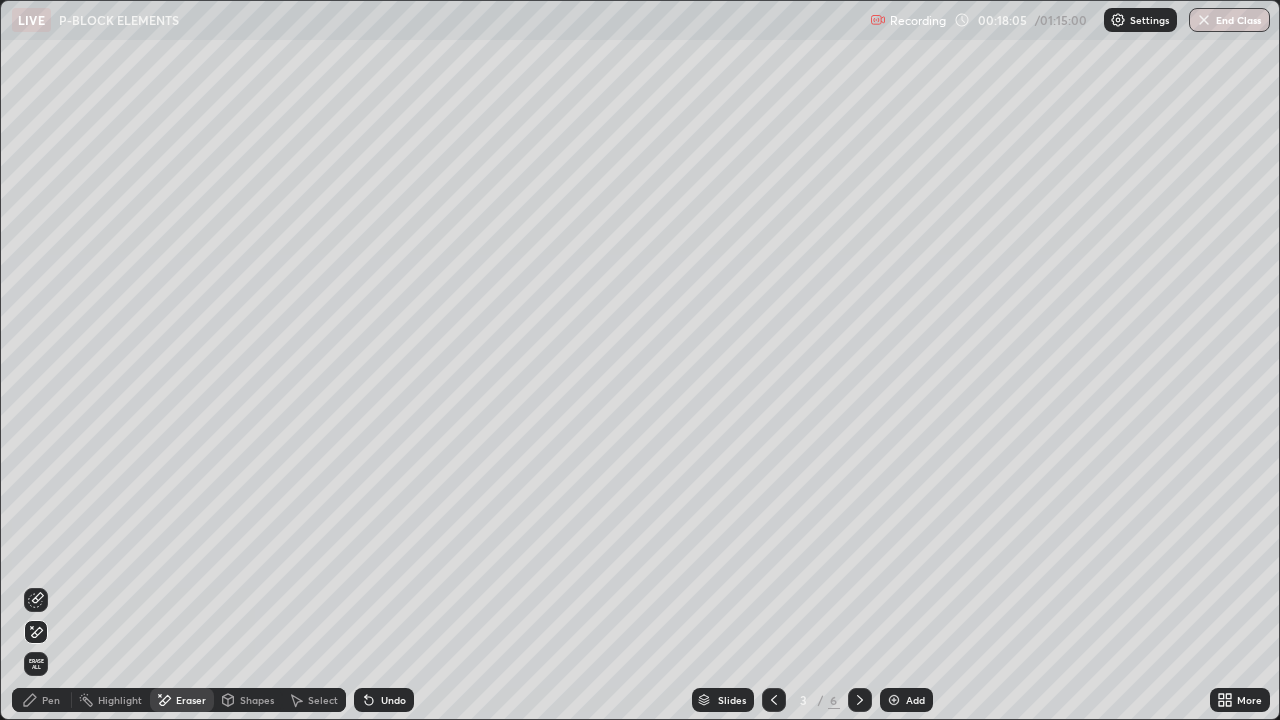 click on "Shapes" at bounding box center [248, 700] 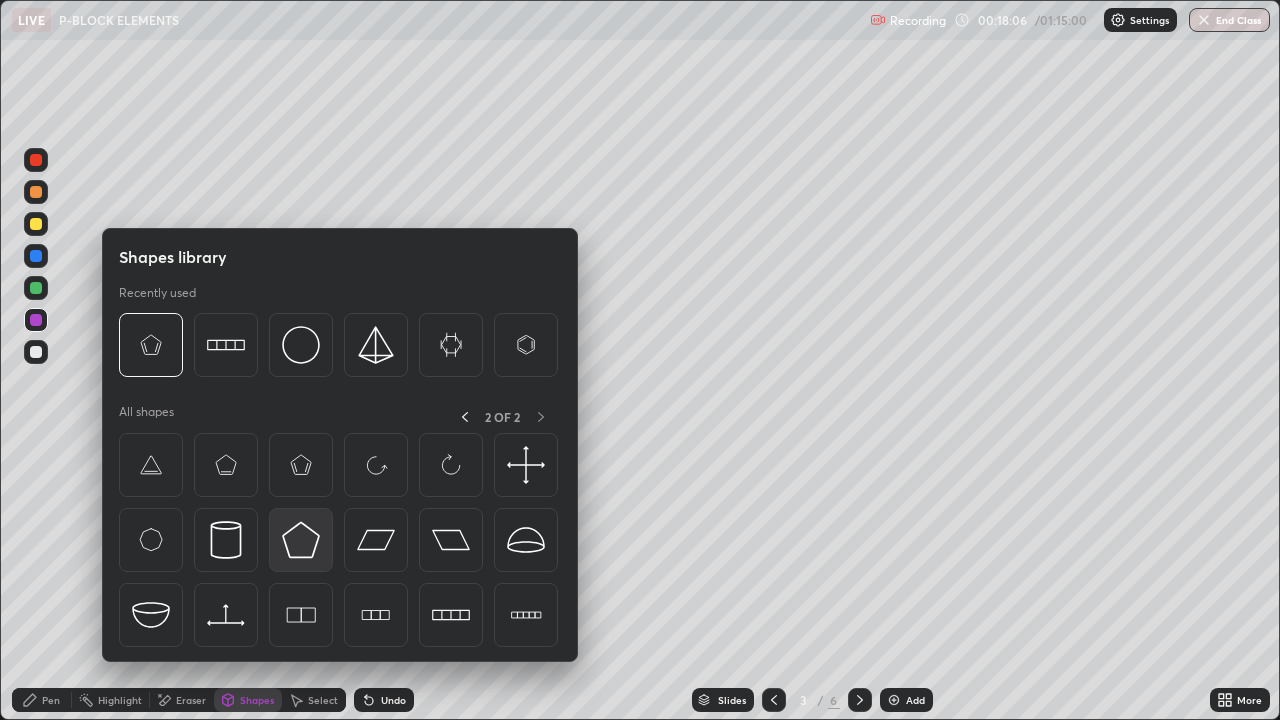click at bounding box center [301, 540] 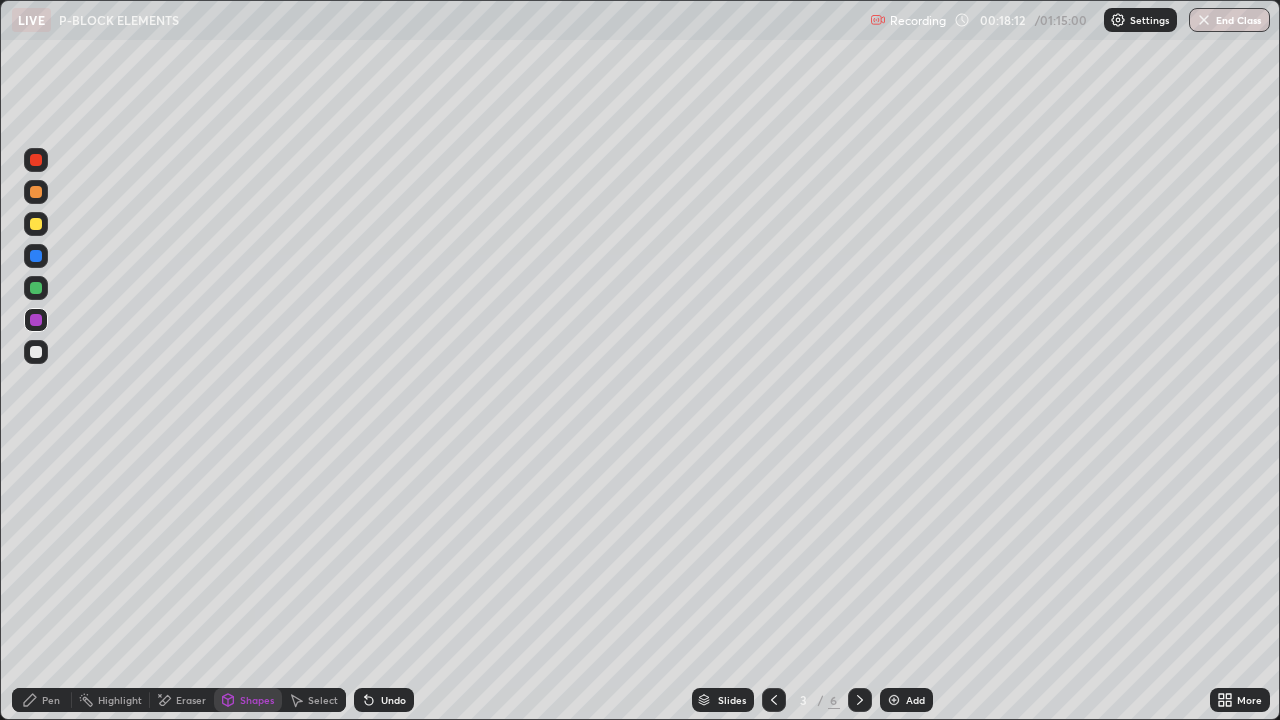 click on "Eraser" at bounding box center (182, 700) 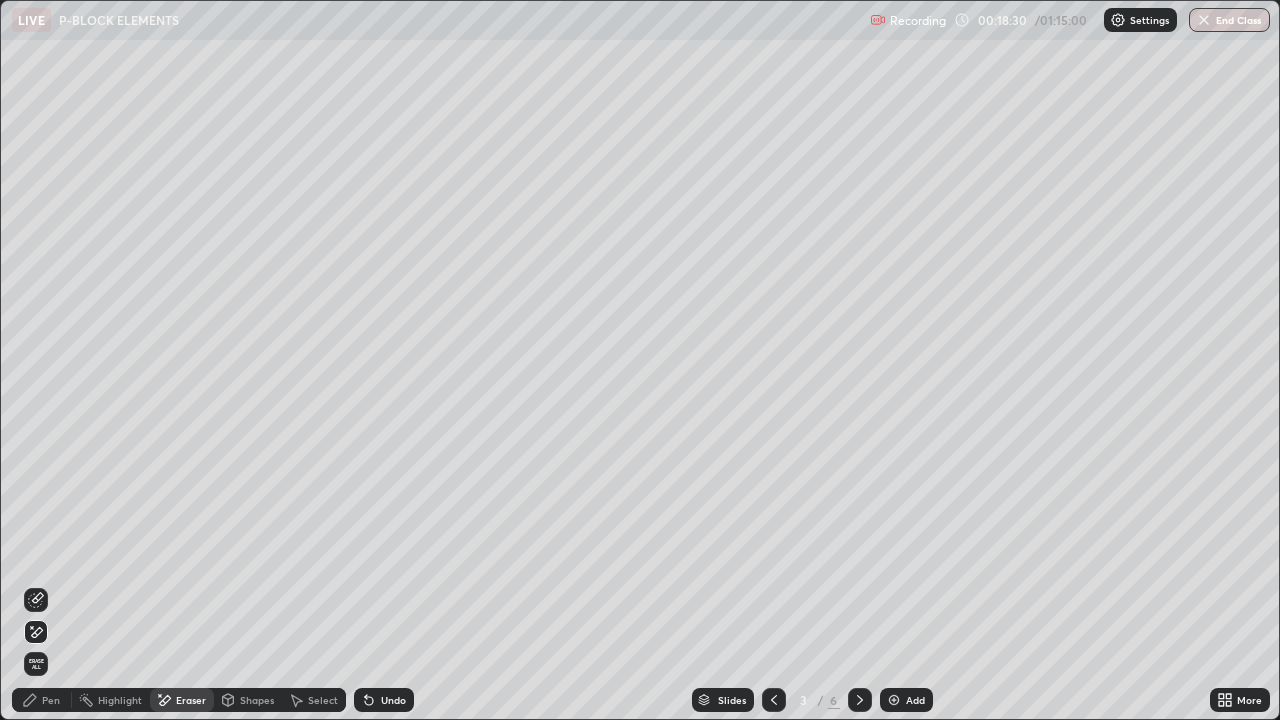 click 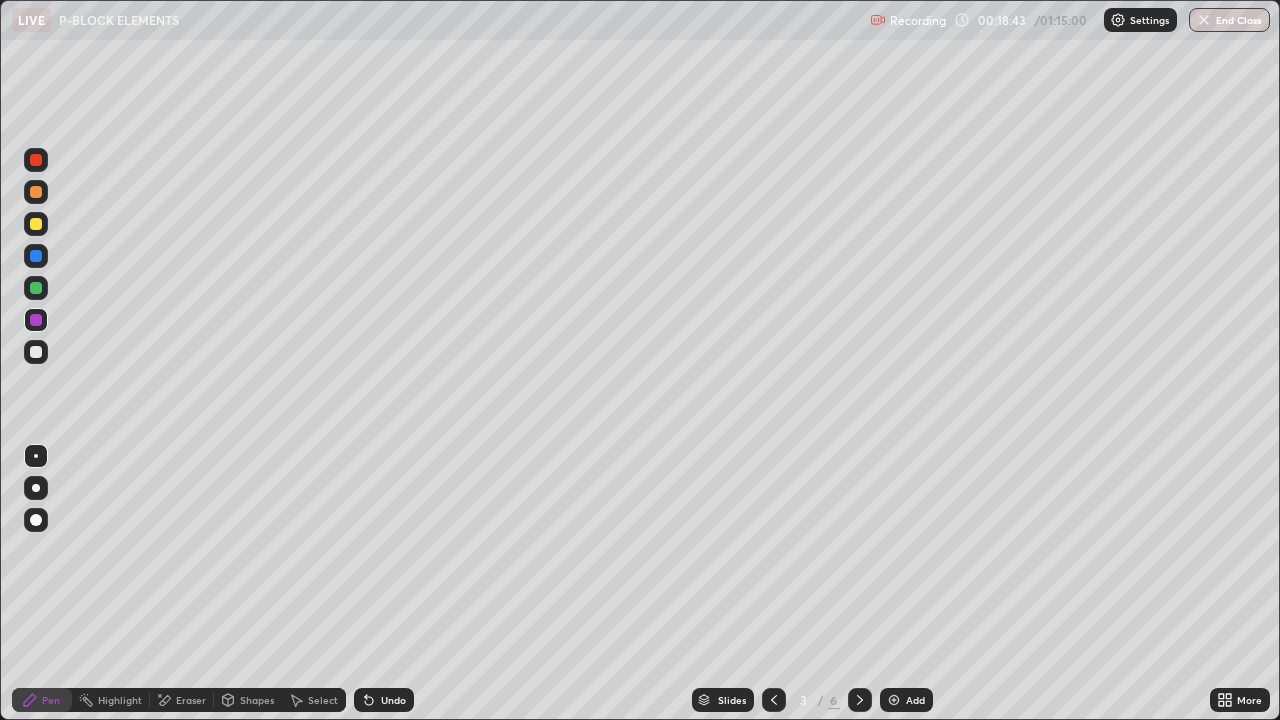 click 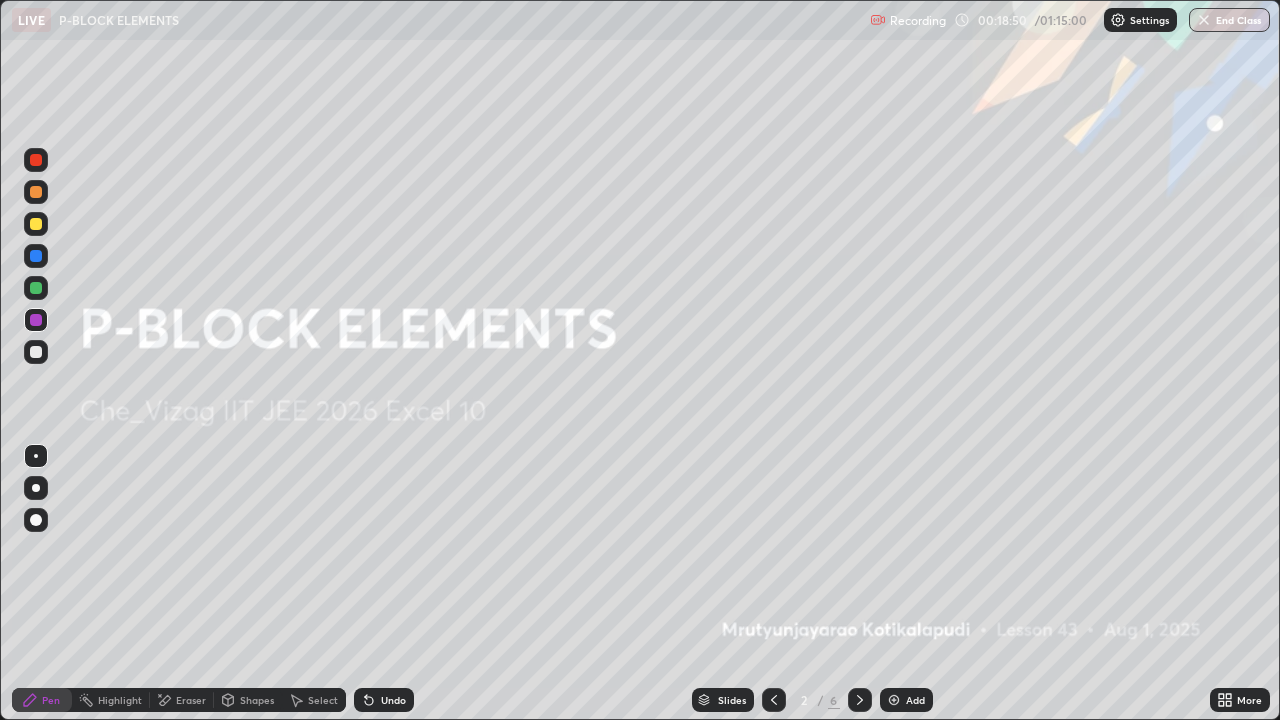 click 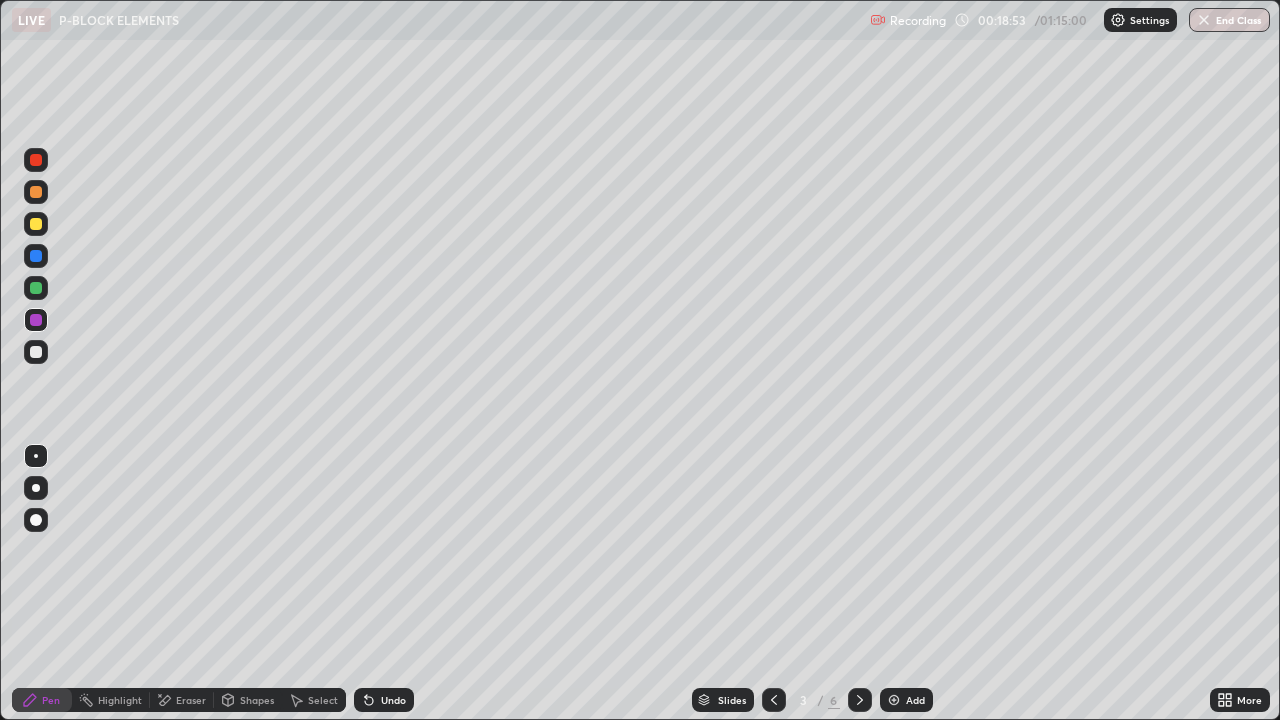 click at bounding box center (36, 256) 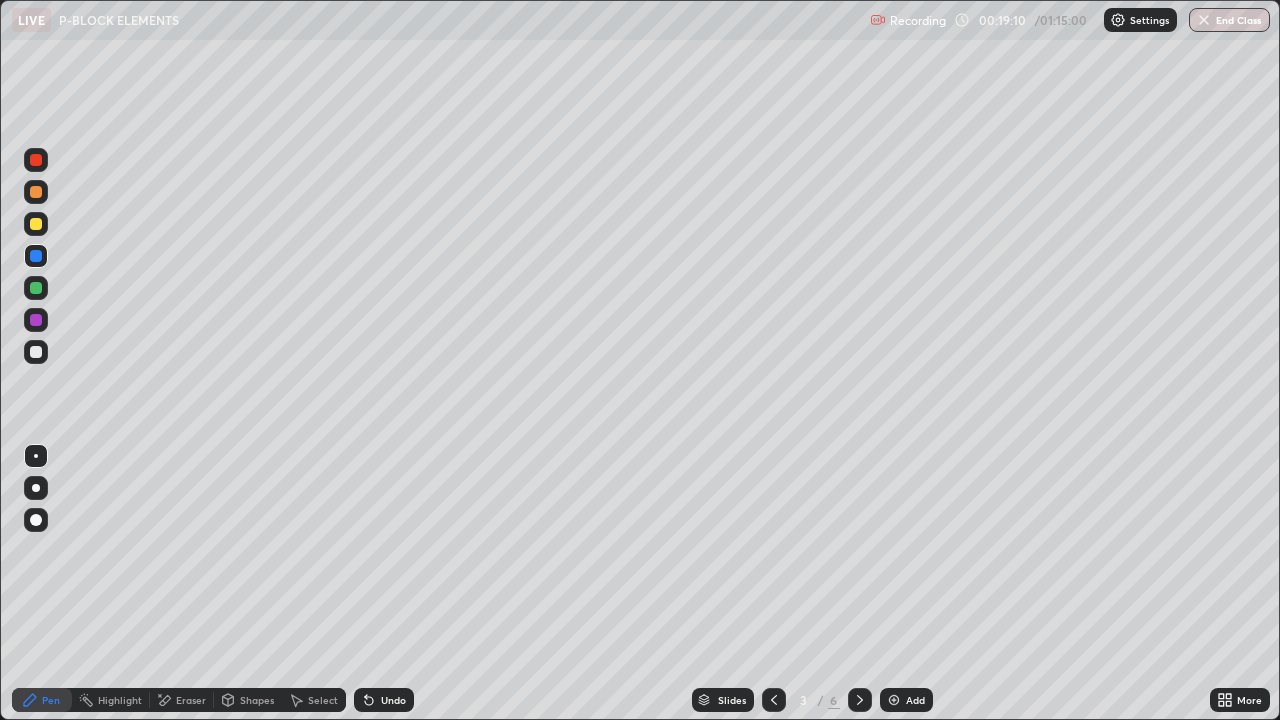 click on "Eraser" at bounding box center [182, 700] 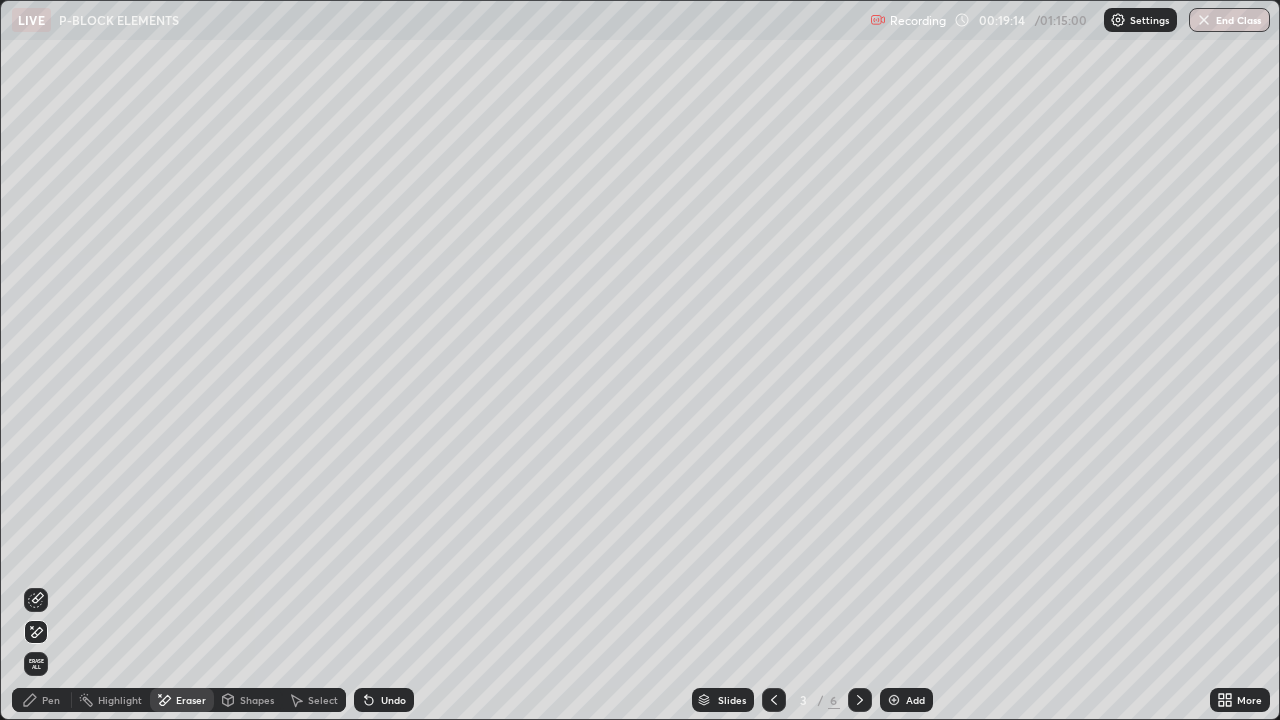 click on "Pen" at bounding box center [51, 700] 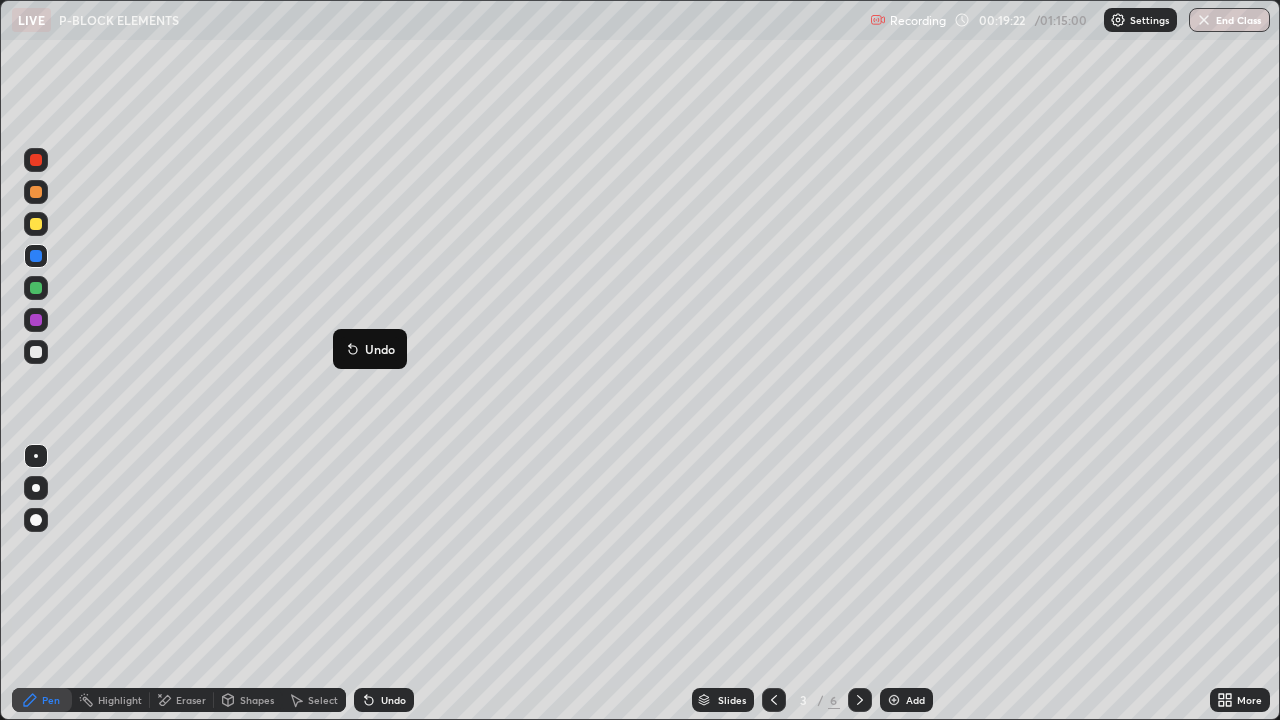 click on "Undo" at bounding box center [380, 349] 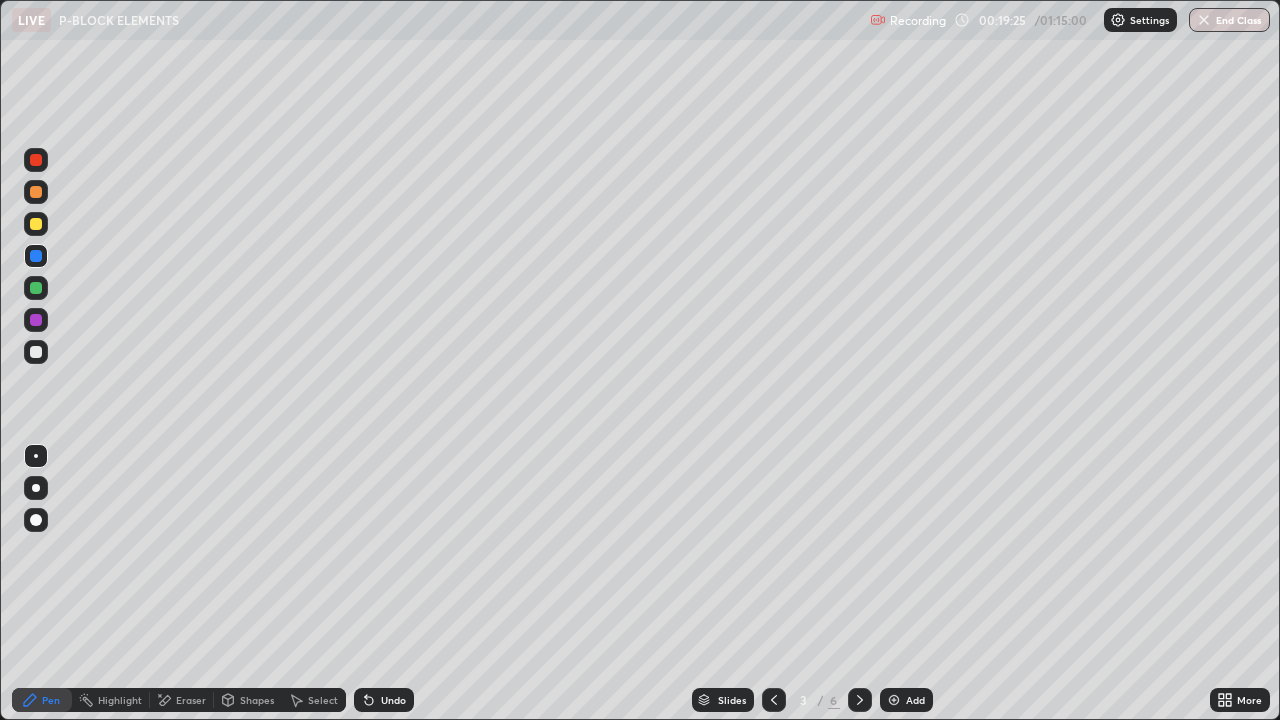 click 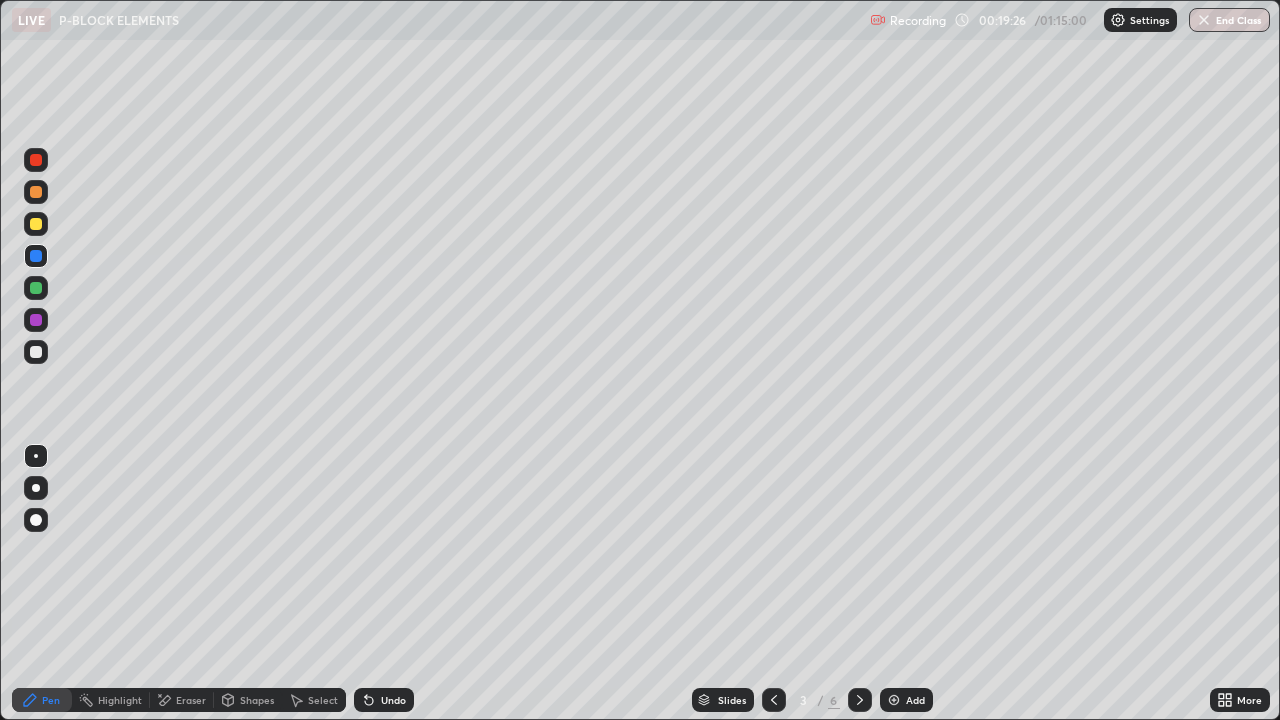 click on "Undo" at bounding box center (393, 700) 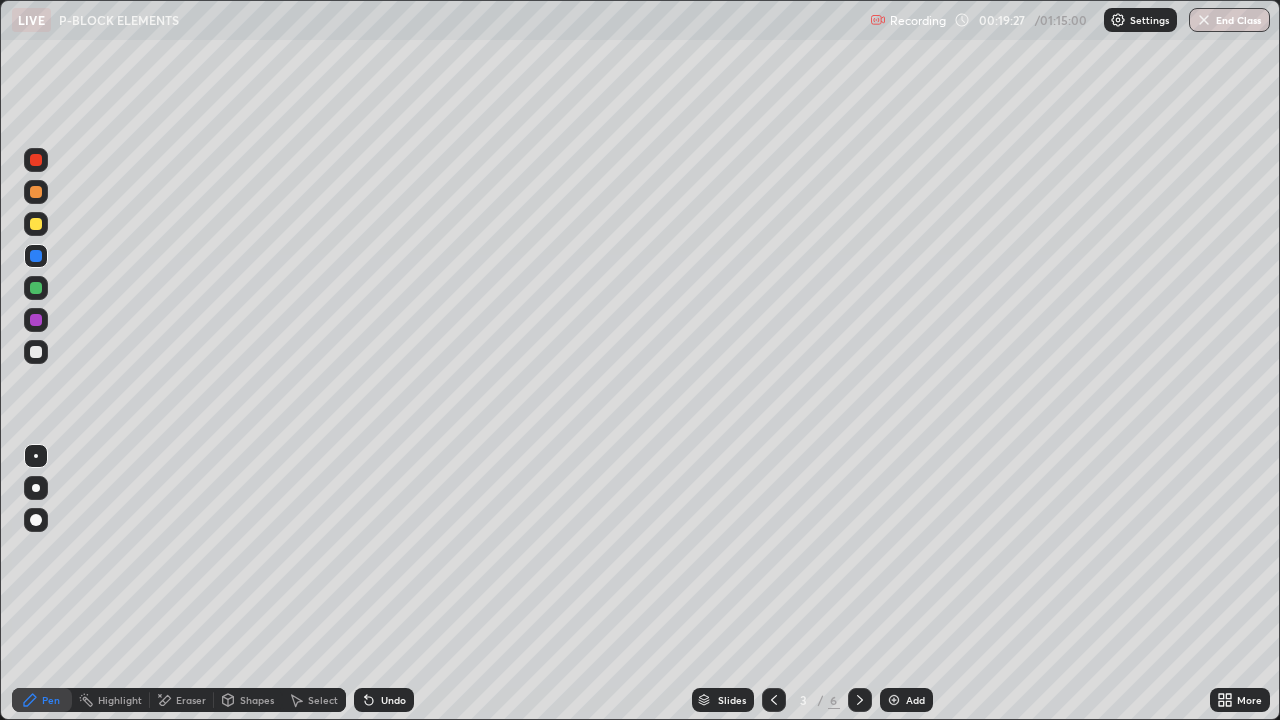 click on "Pen" at bounding box center (51, 700) 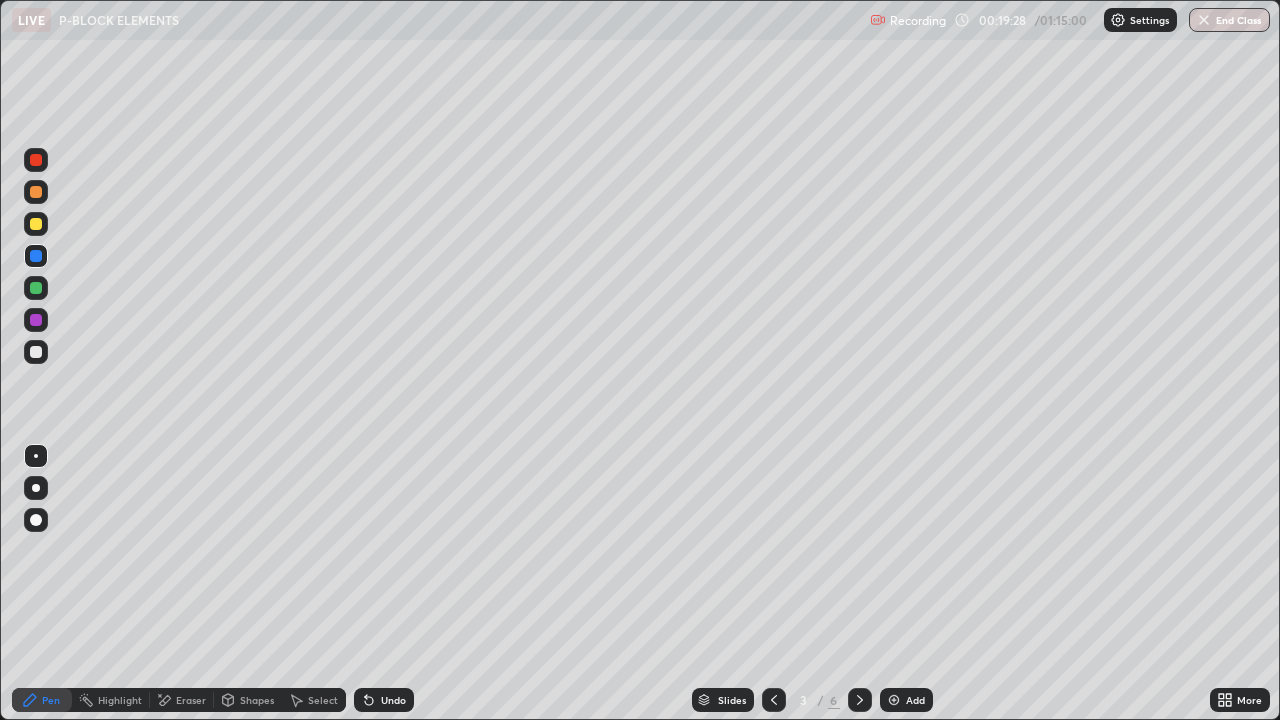 click on "Highlight" at bounding box center [111, 700] 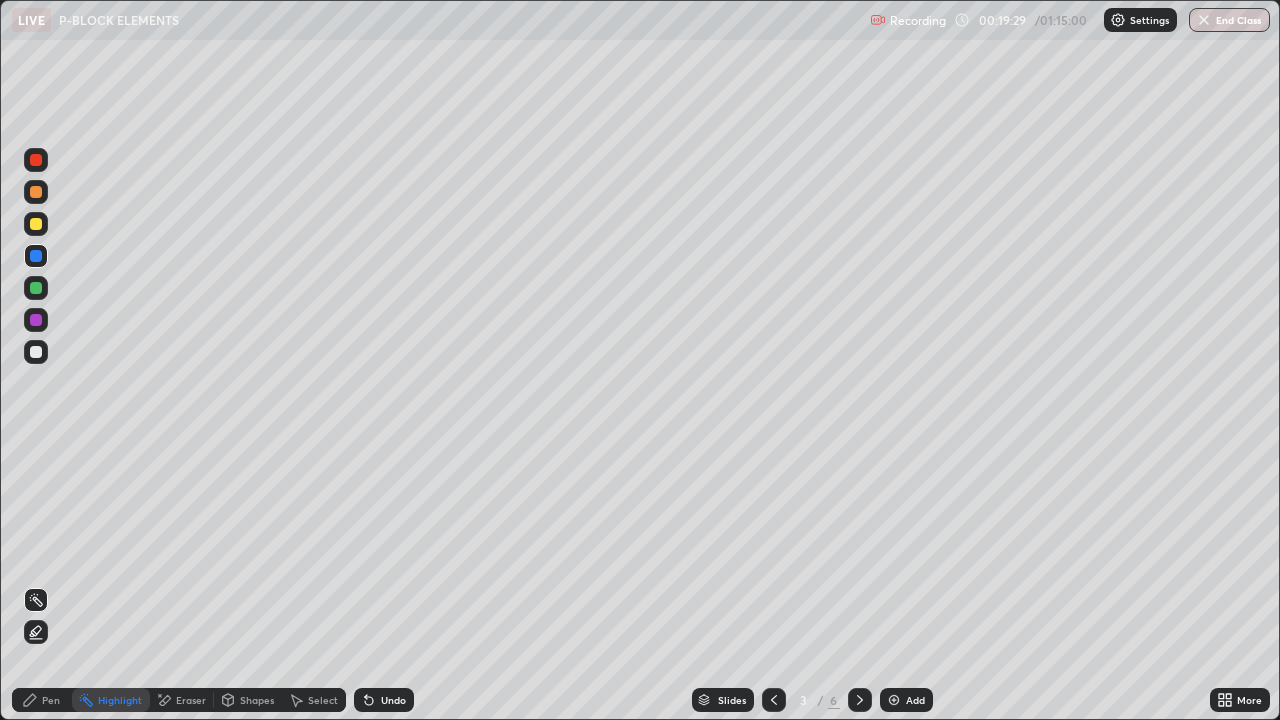 click 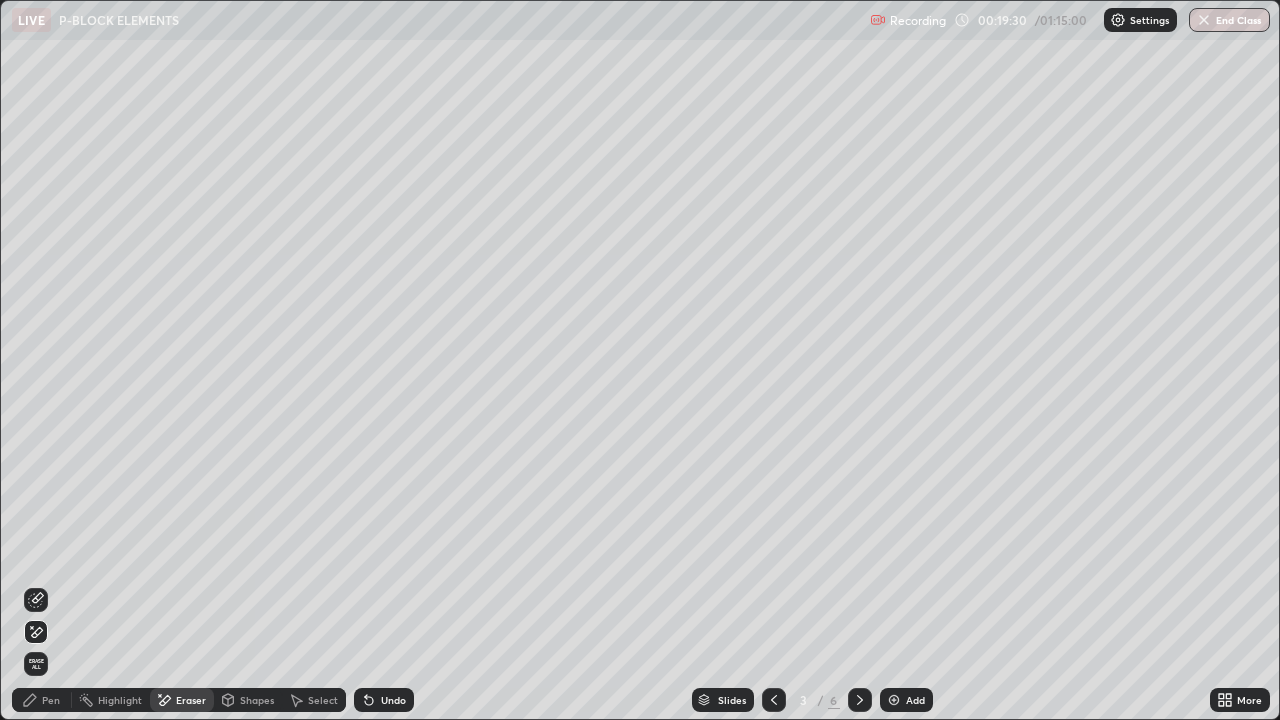 click on "Erase all" at bounding box center [36, 664] 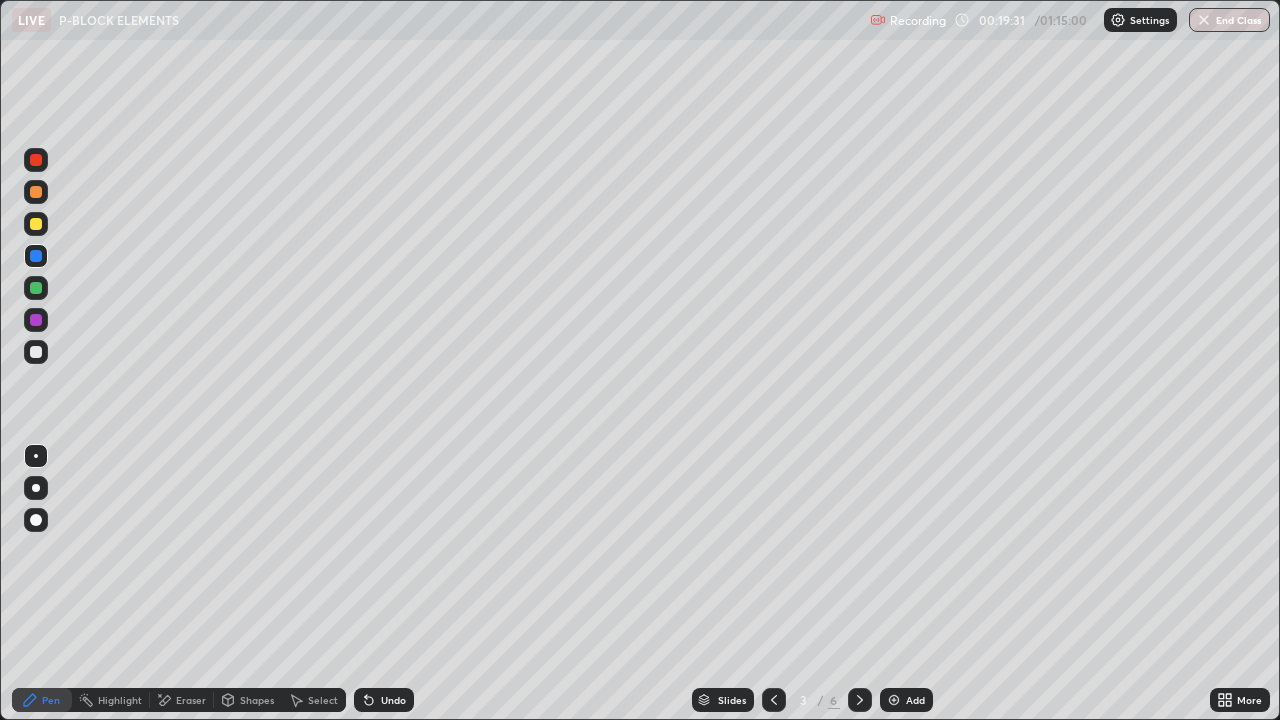 click 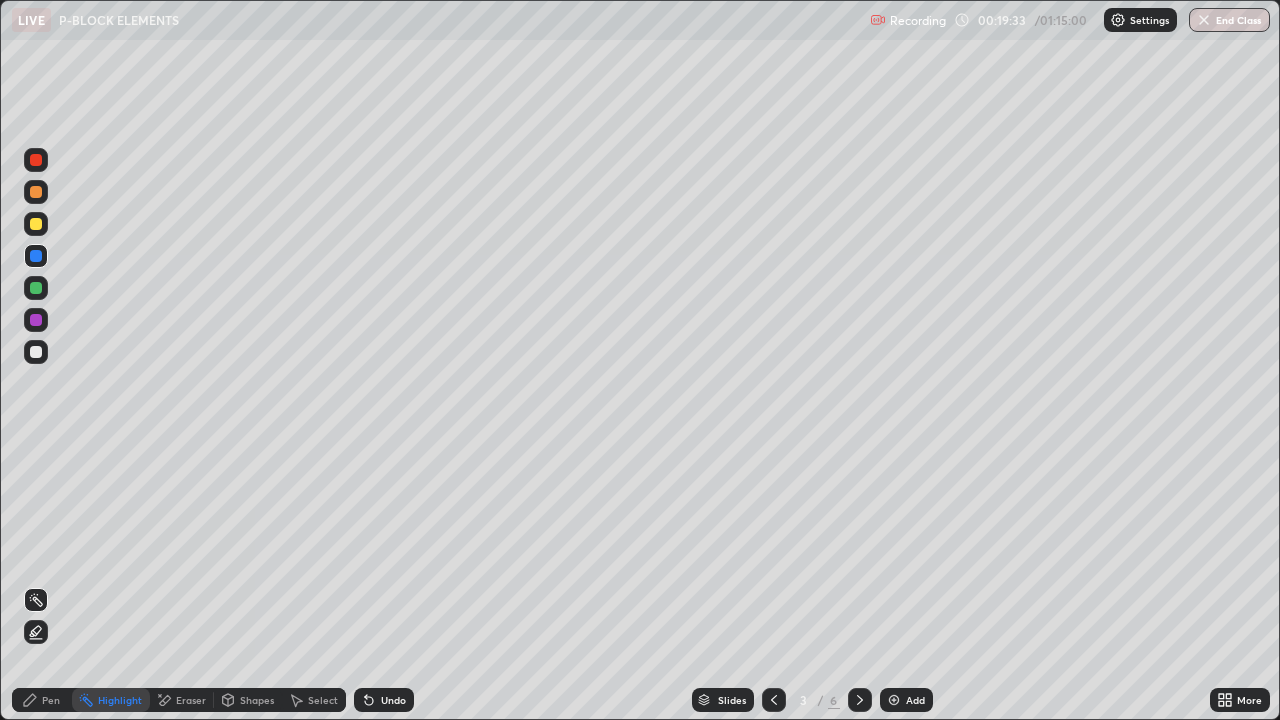 click on "Eraser" at bounding box center (191, 700) 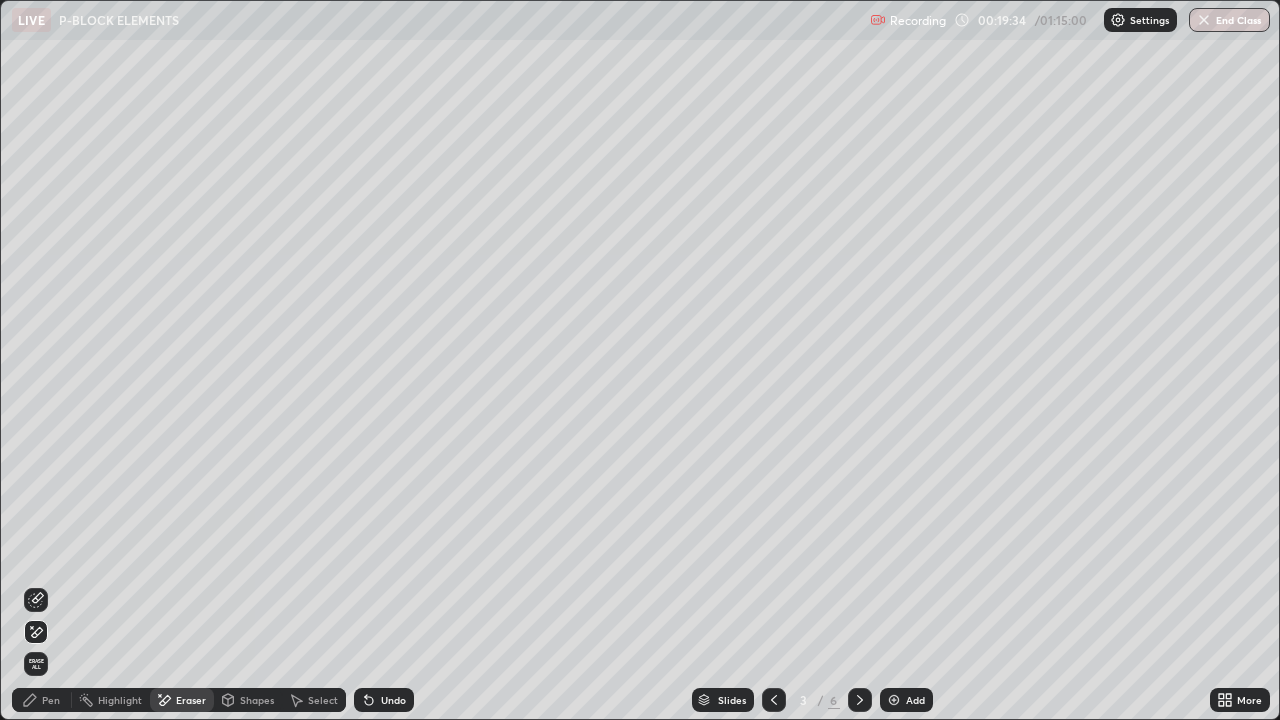 click on "Erase all" at bounding box center [36, 664] 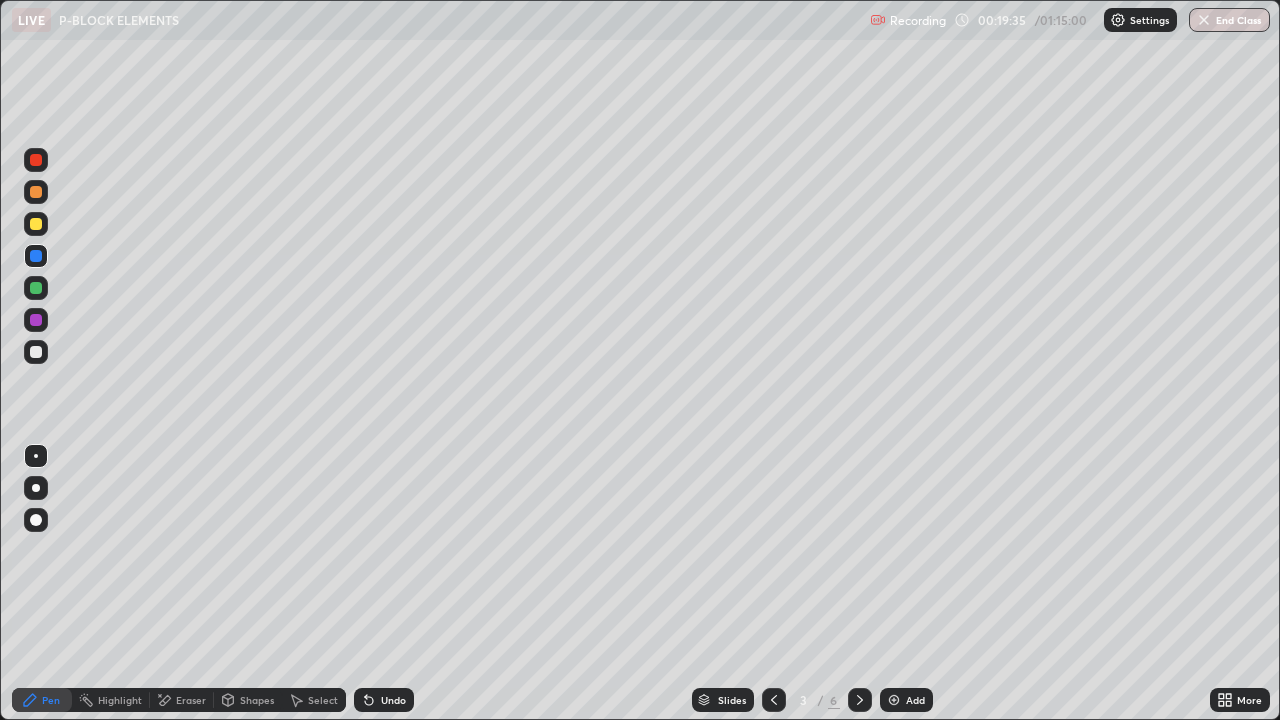 click 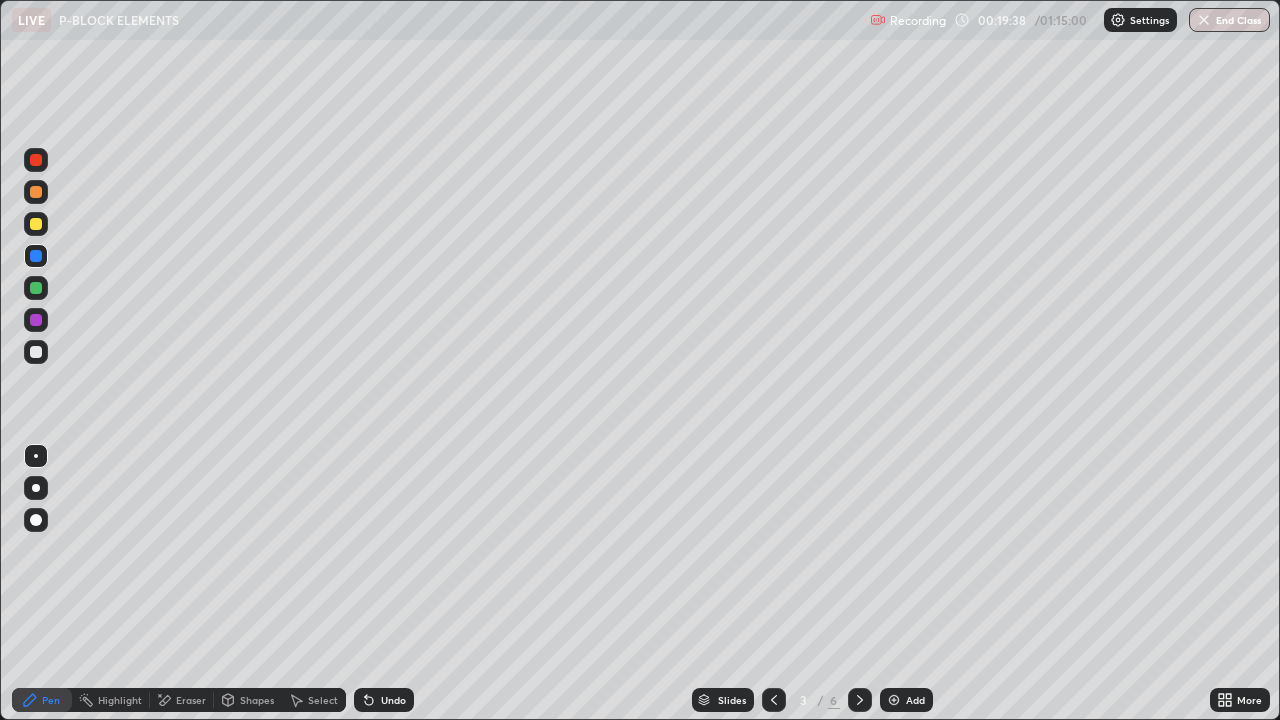 click at bounding box center (36, 288) 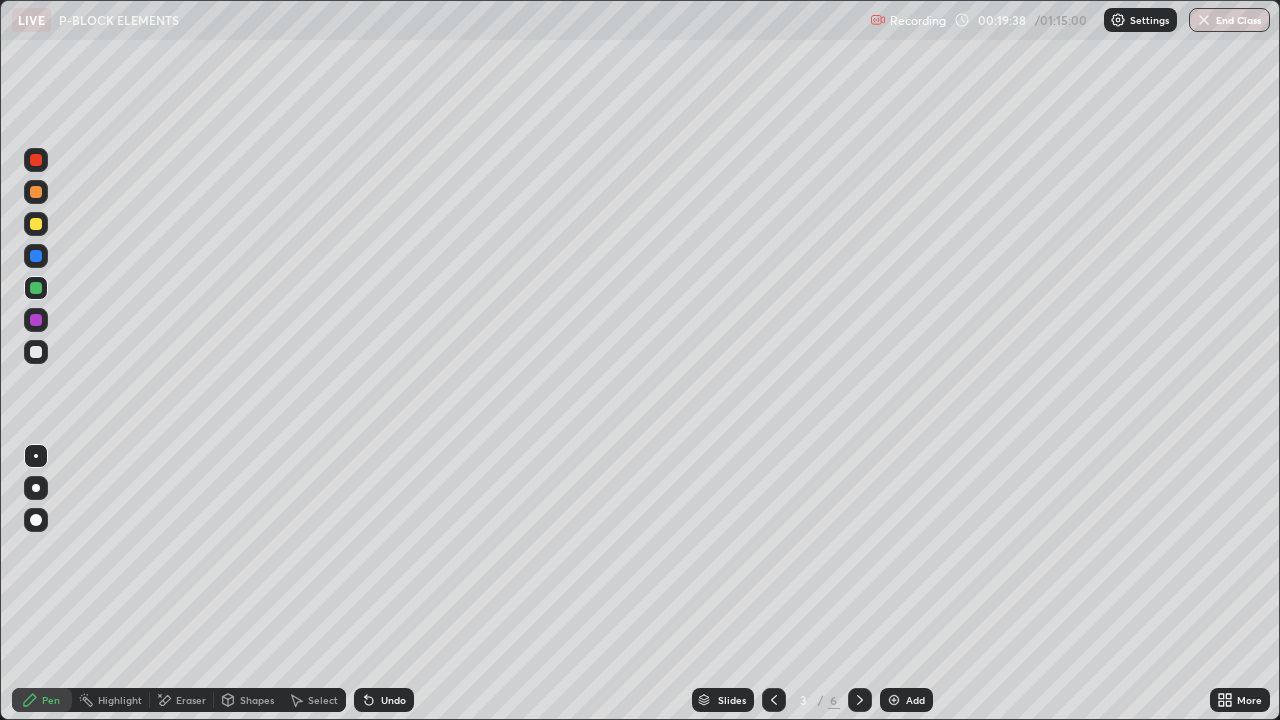 click at bounding box center [36, 288] 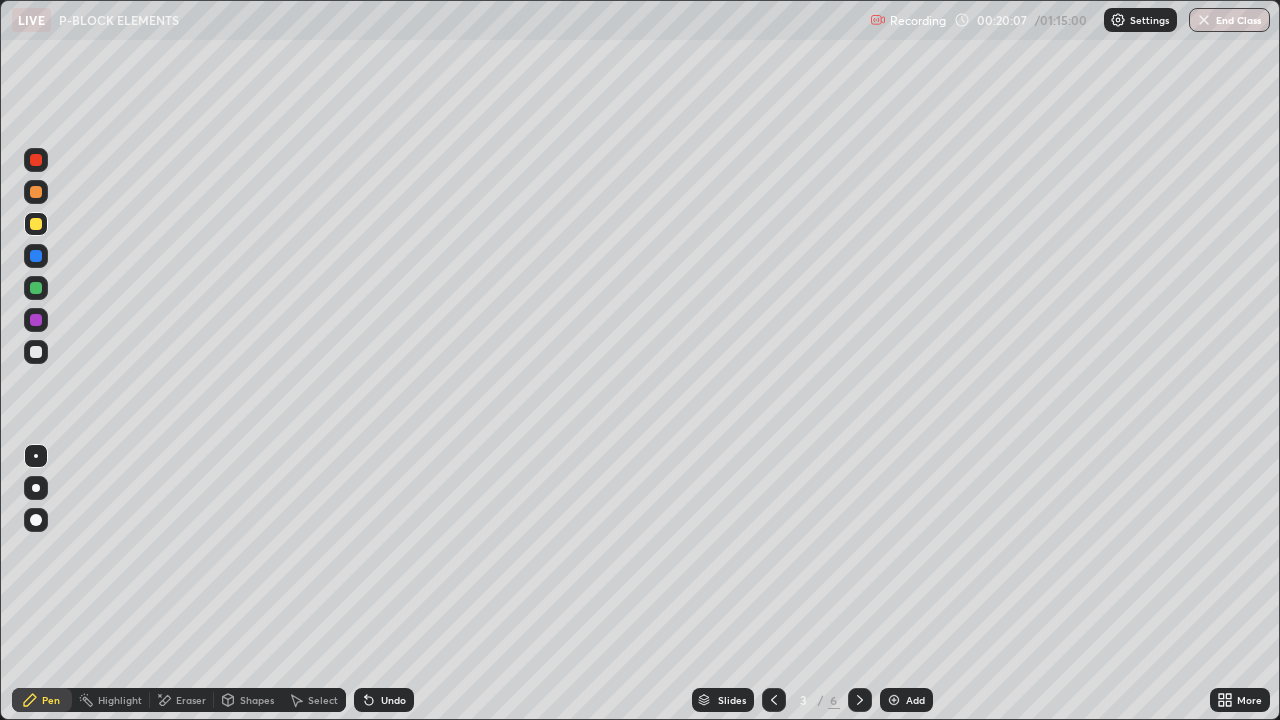 click on "Eraser" at bounding box center (191, 700) 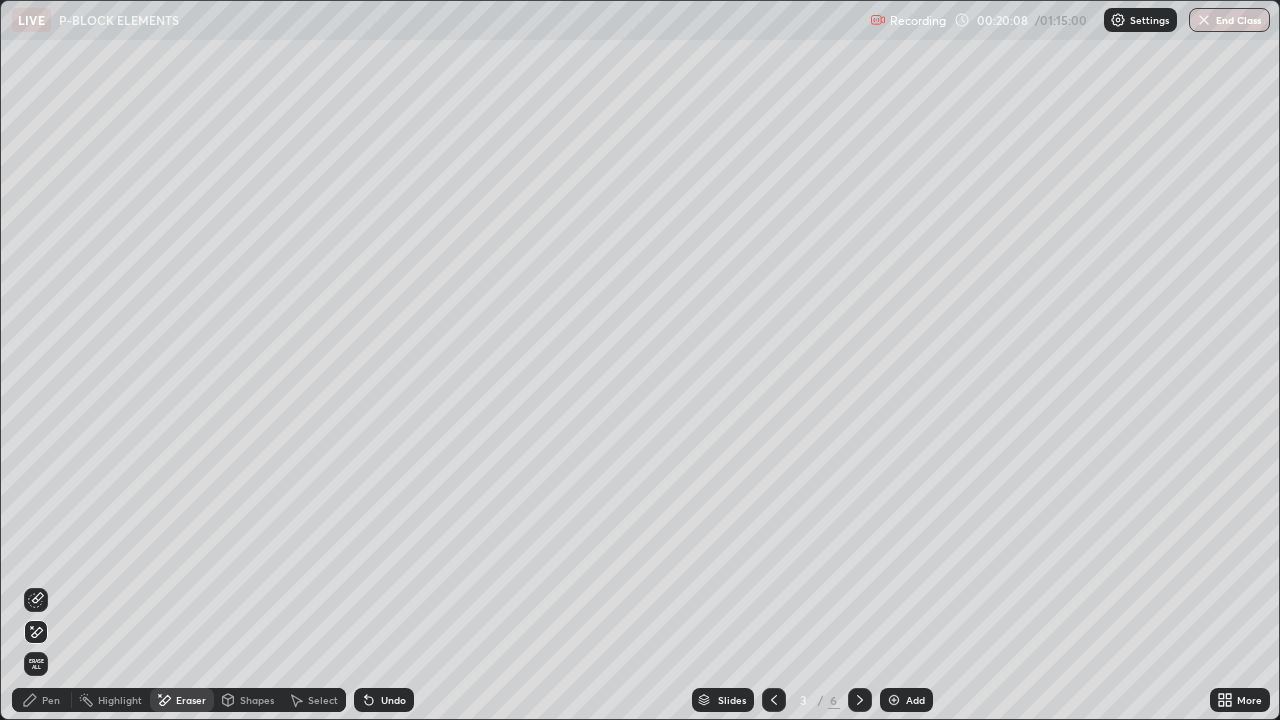 click 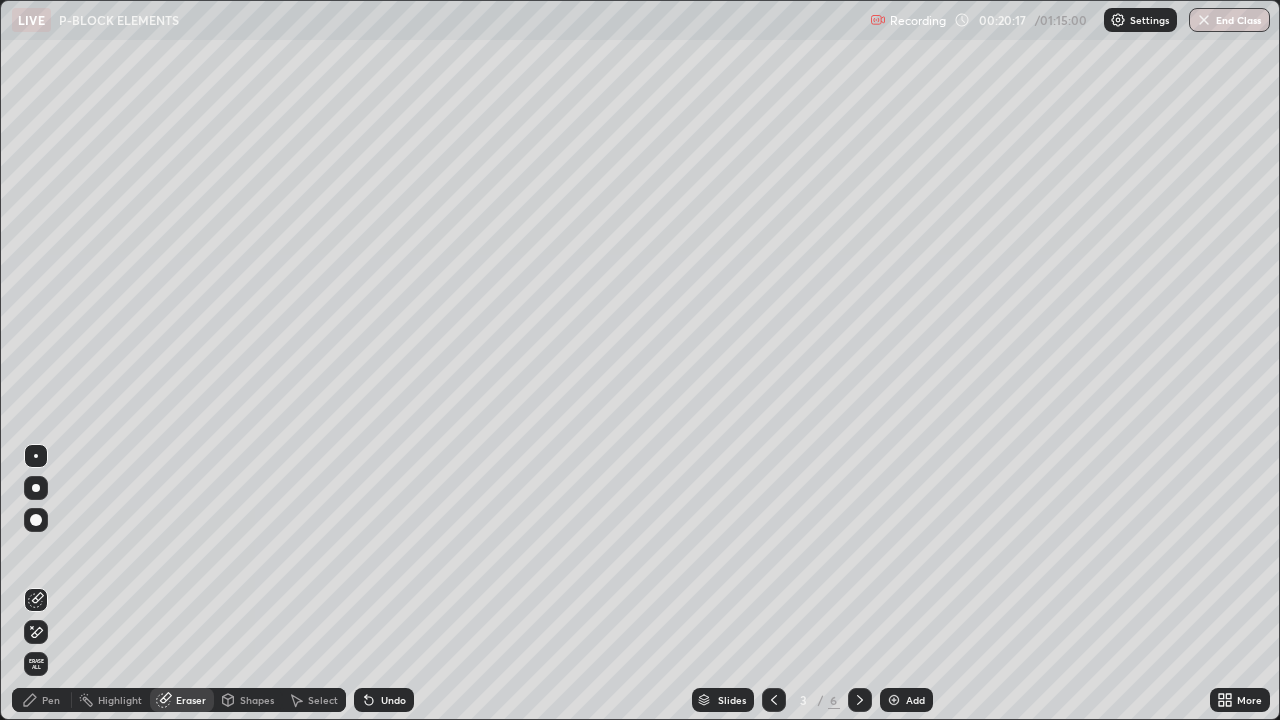 click on "Pen" at bounding box center [51, 700] 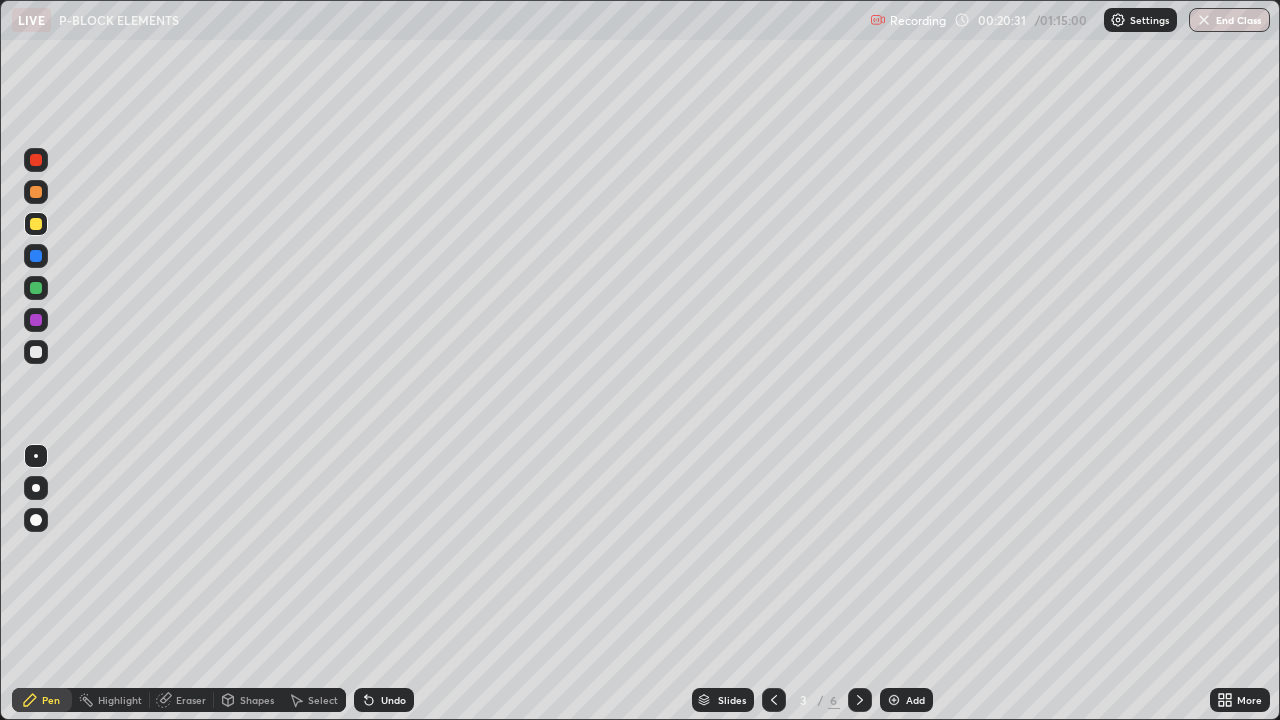 click at bounding box center (36, 320) 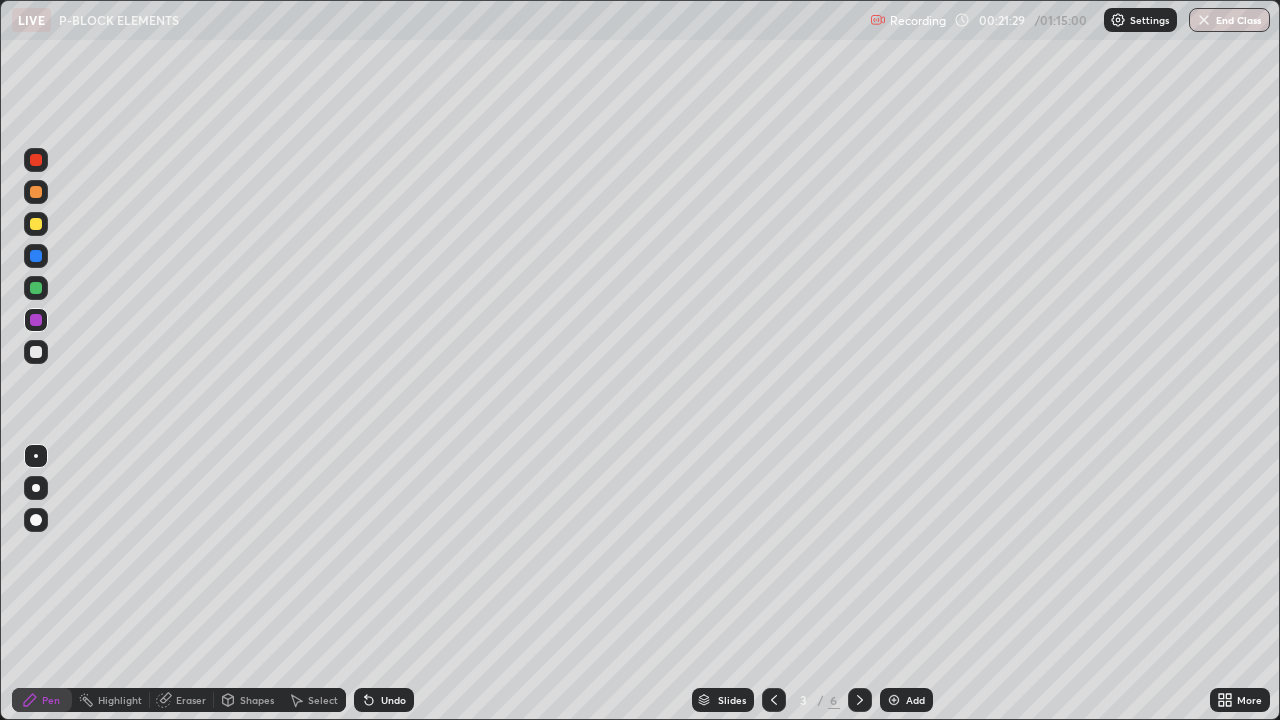 click on "Eraser" at bounding box center (191, 700) 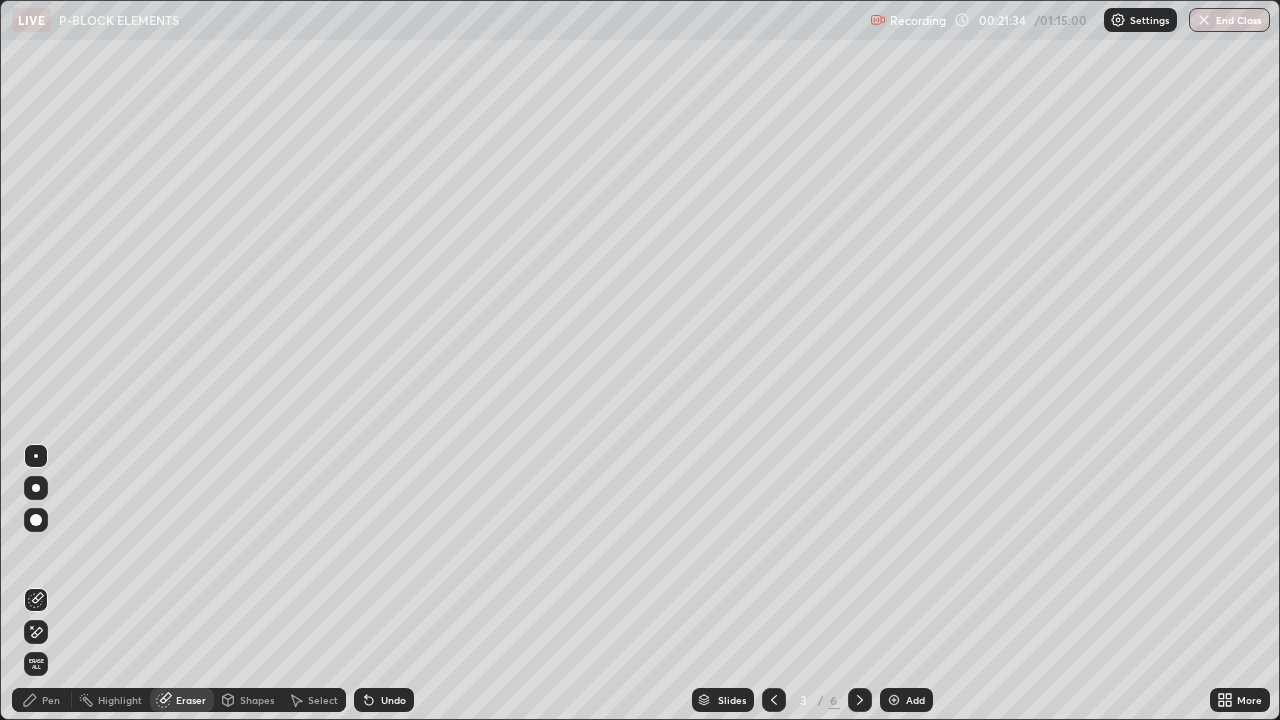 click on "Pen" at bounding box center (51, 700) 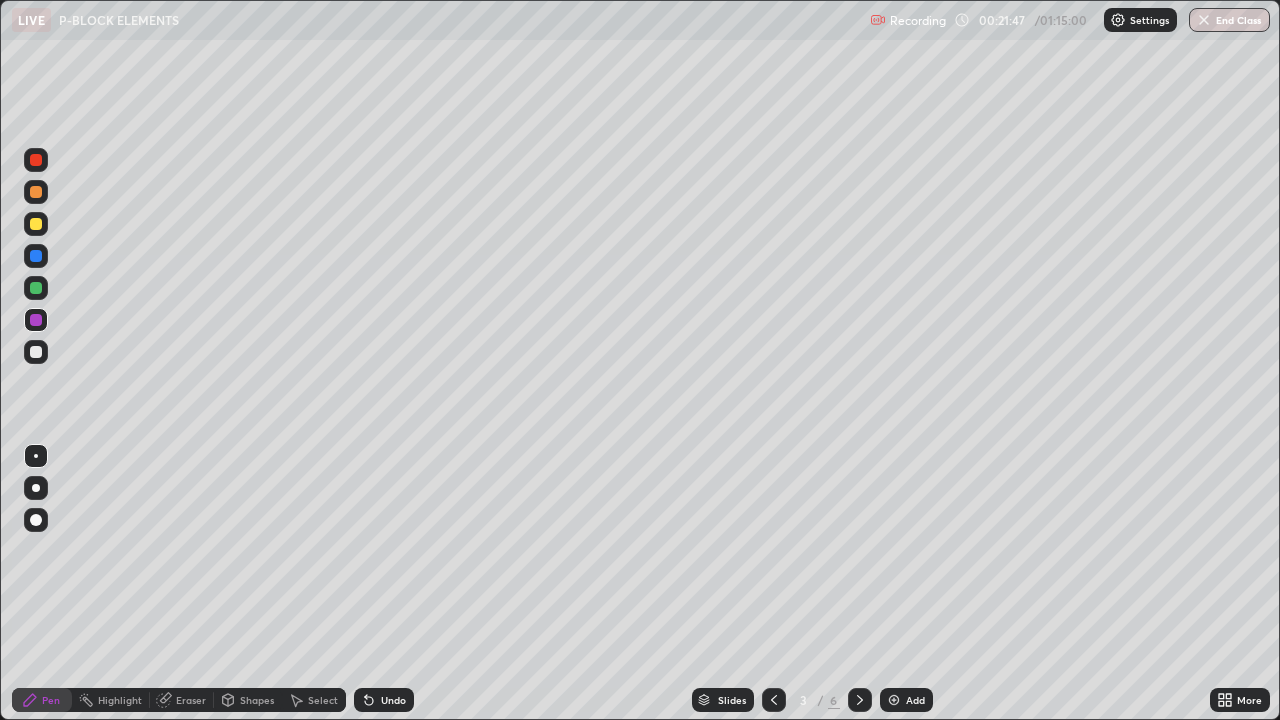 click on "More" at bounding box center [1249, 700] 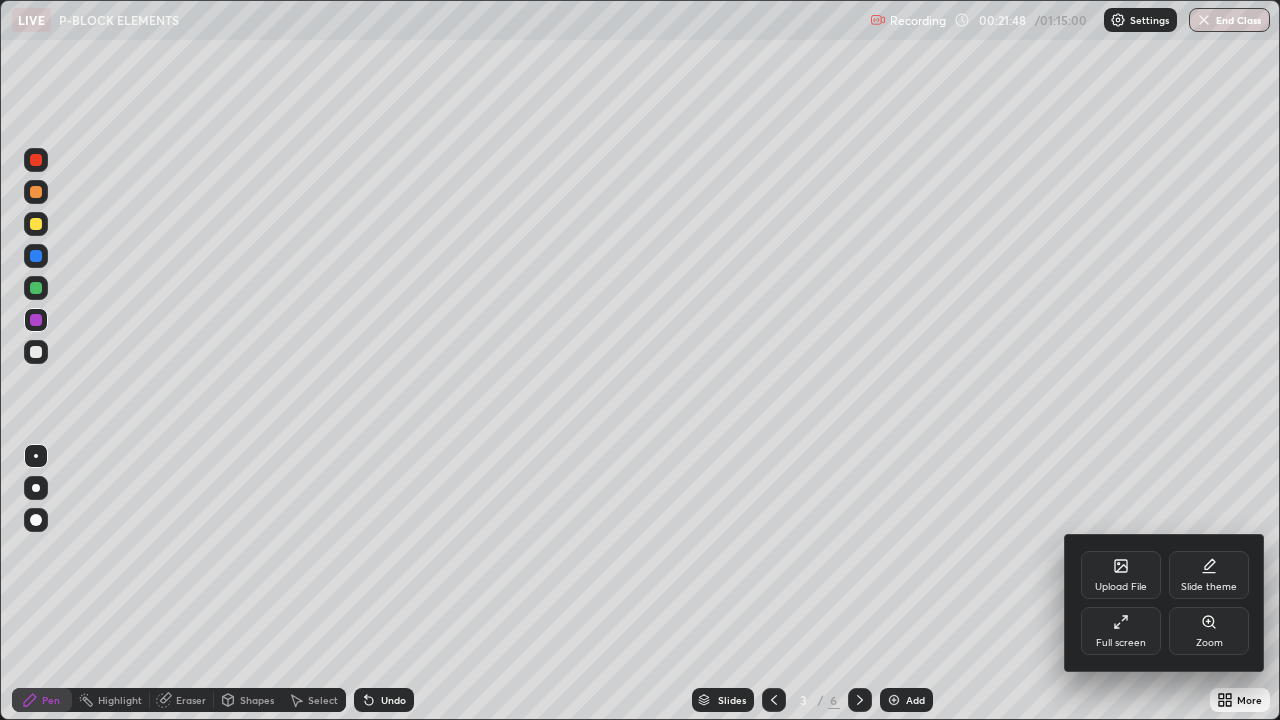 click on "Full screen" at bounding box center [1121, 643] 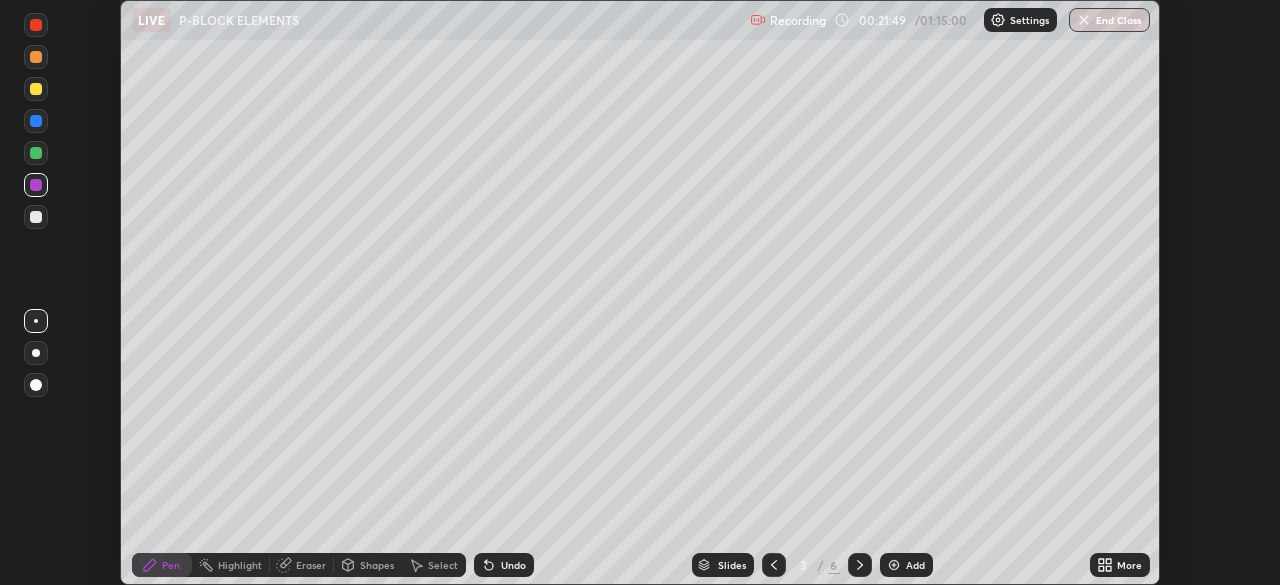 scroll, scrollTop: 585, scrollLeft: 1280, axis: both 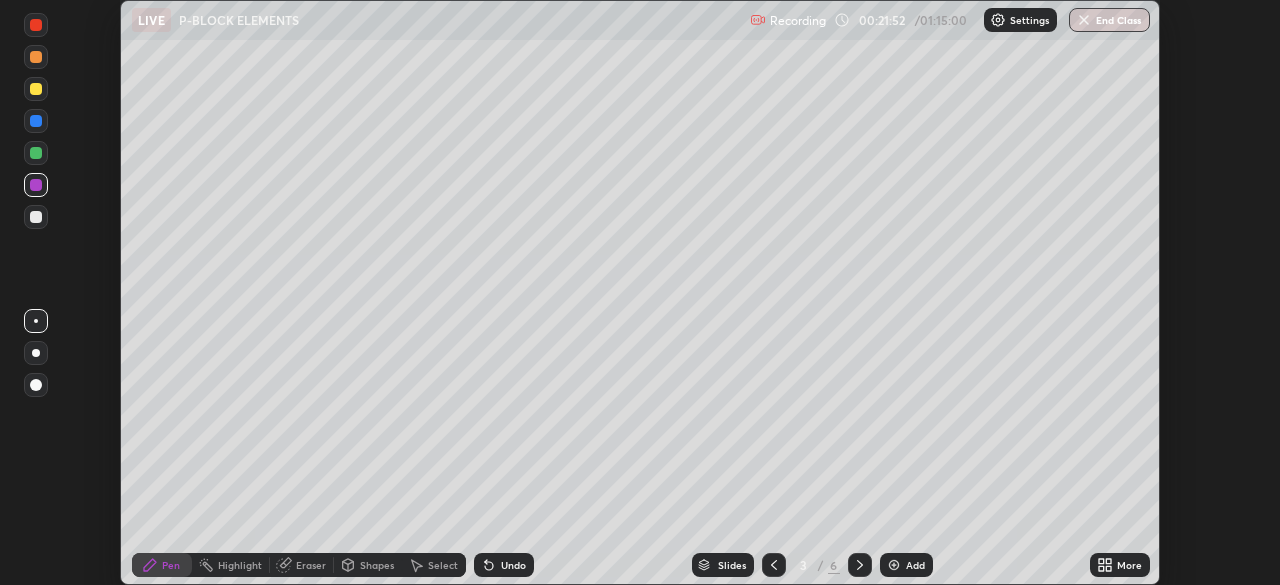 click on "More" at bounding box center [1129, 565] 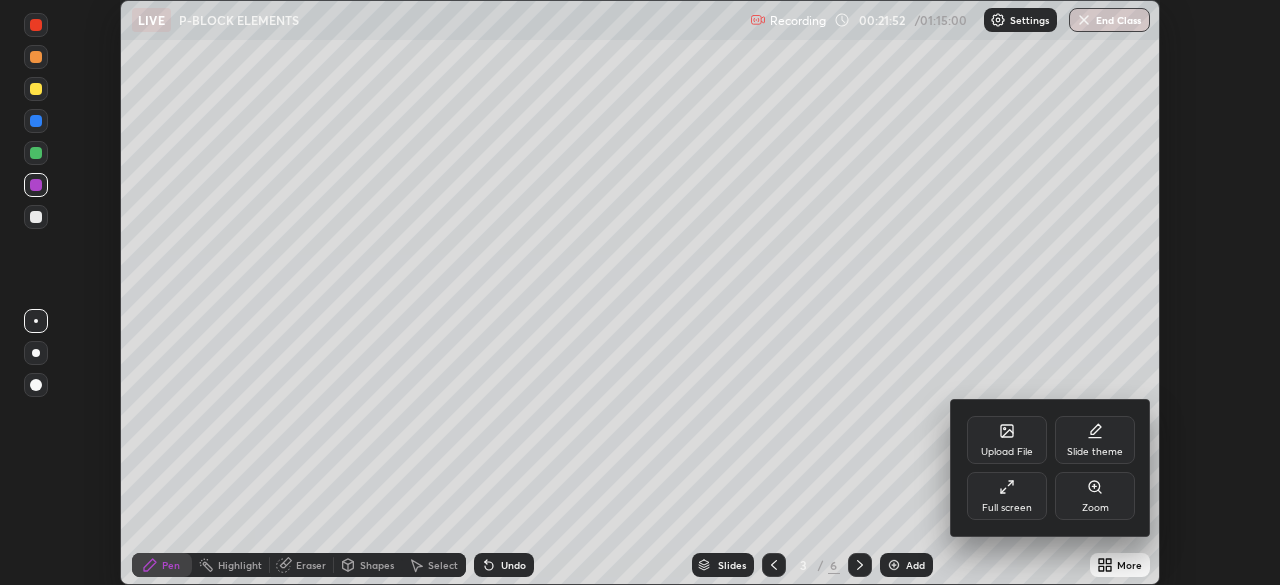 click on "Full screen" at bounding box center [1007, 496] 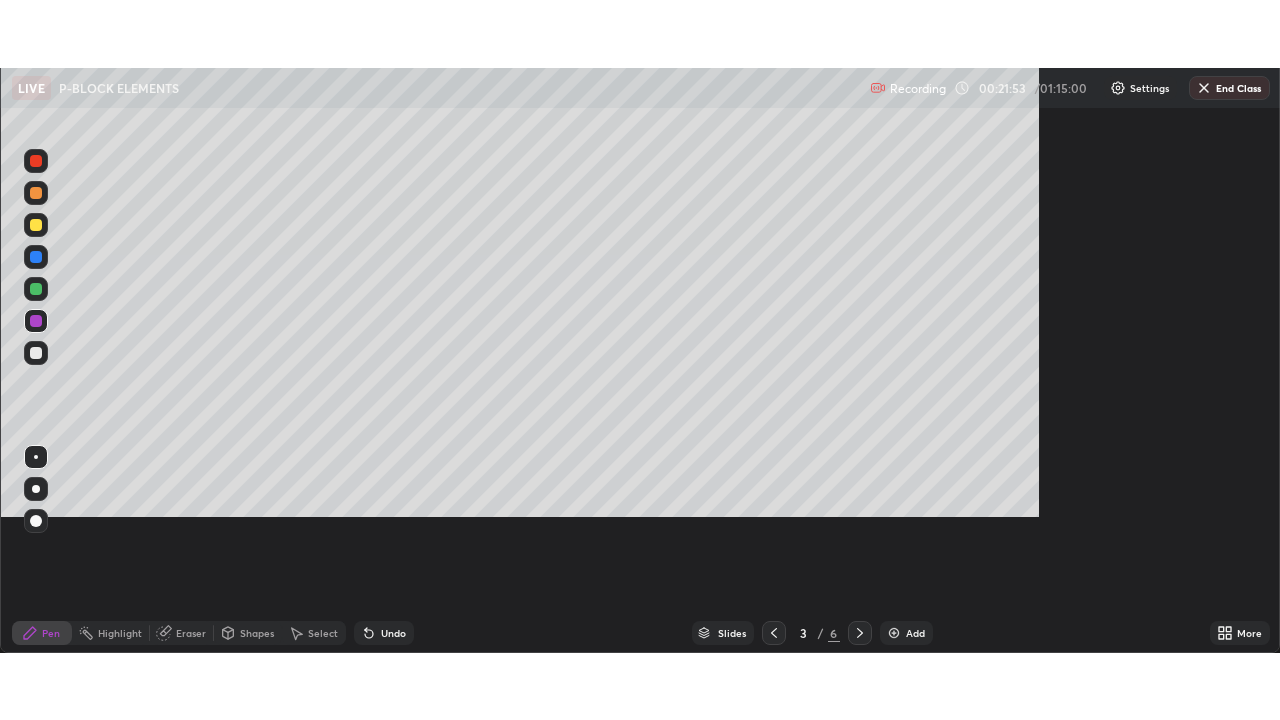scroll, scrollTop: 99280, scrollLeft: 98720, axis: both 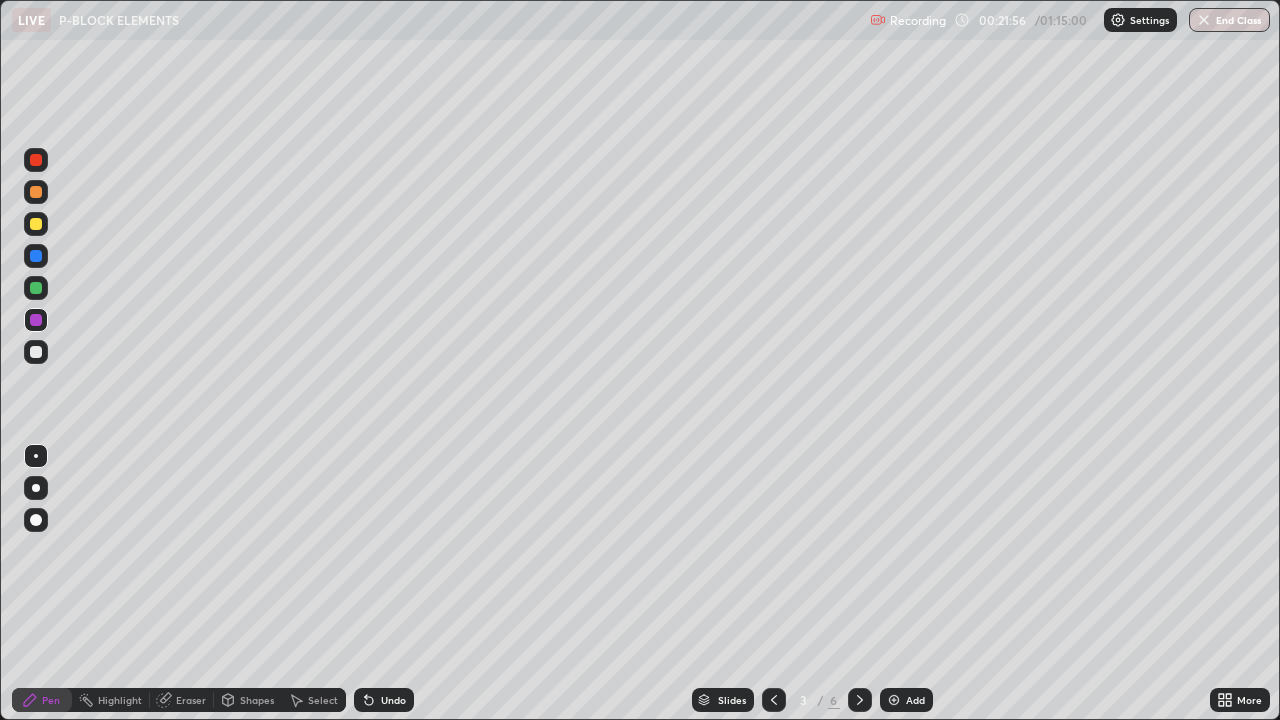 click on "Add" at bounding box center (906, 700) 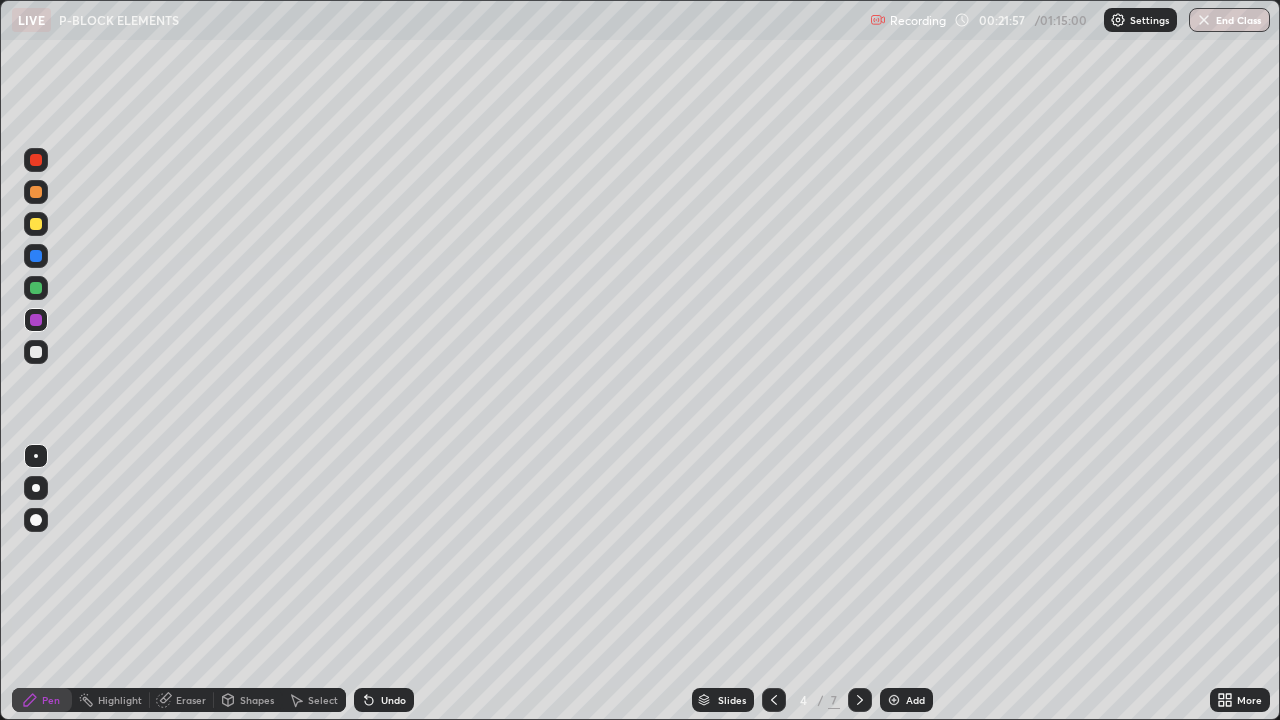 click 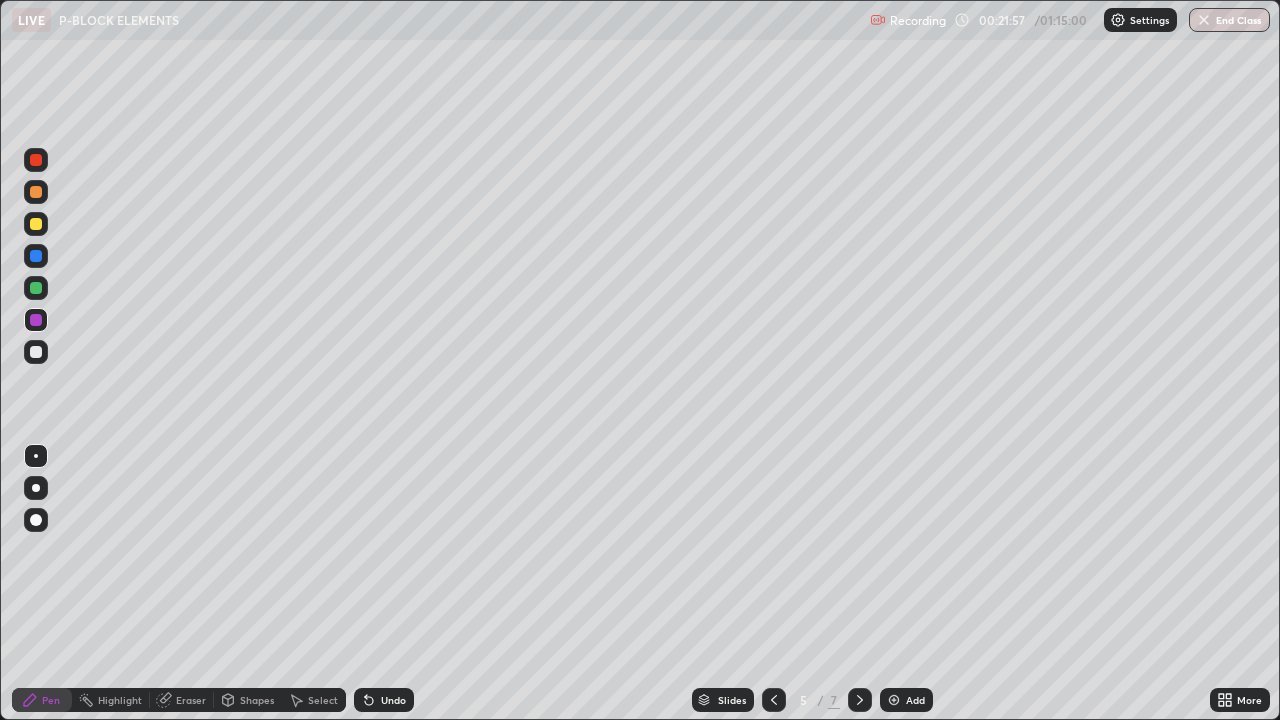 click 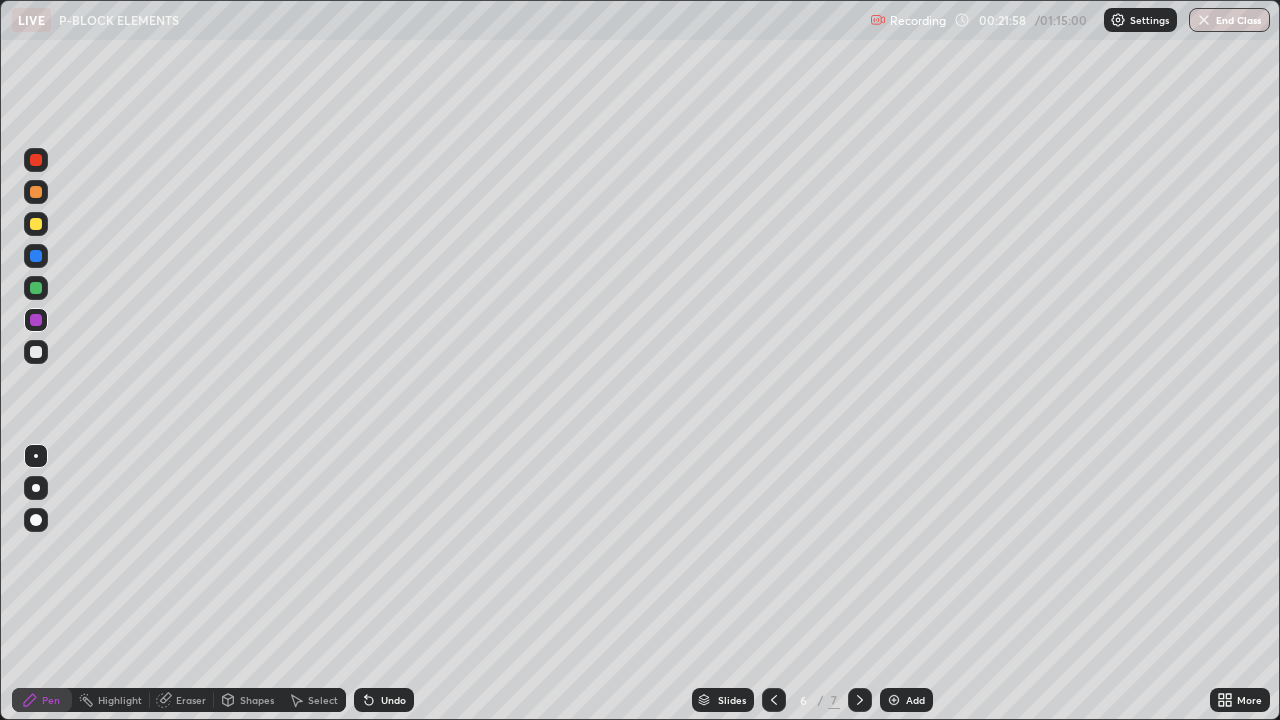 click at bounding box center [894, 700] 